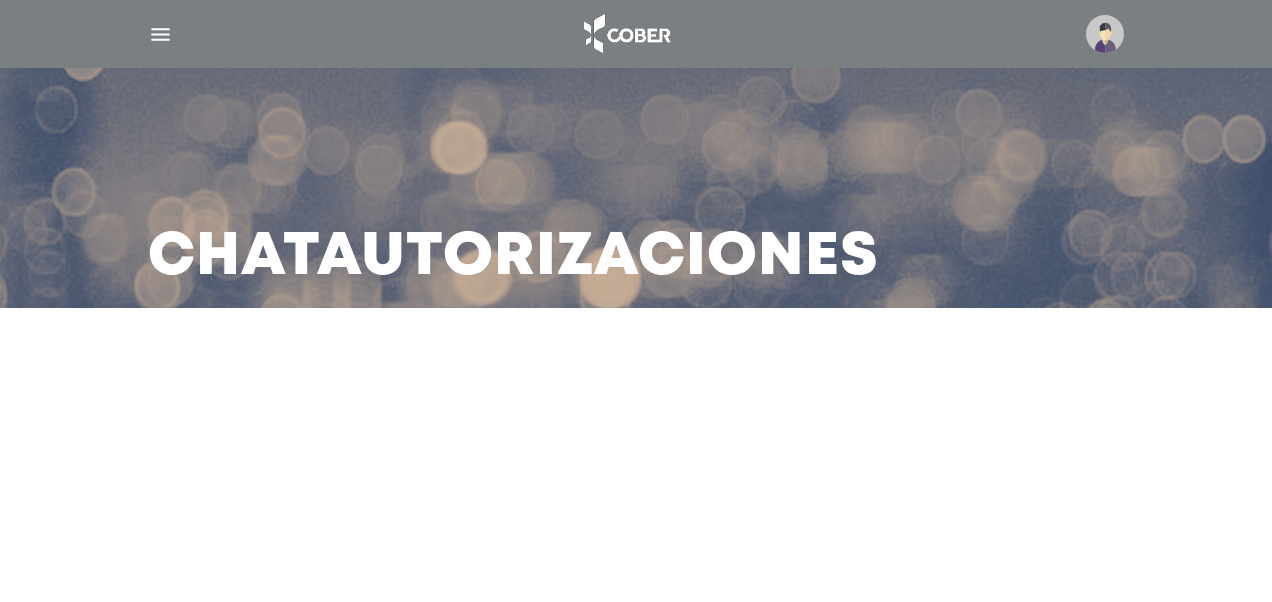 scroll, scrollTop: 0, scrollLeft: 0, axis: both 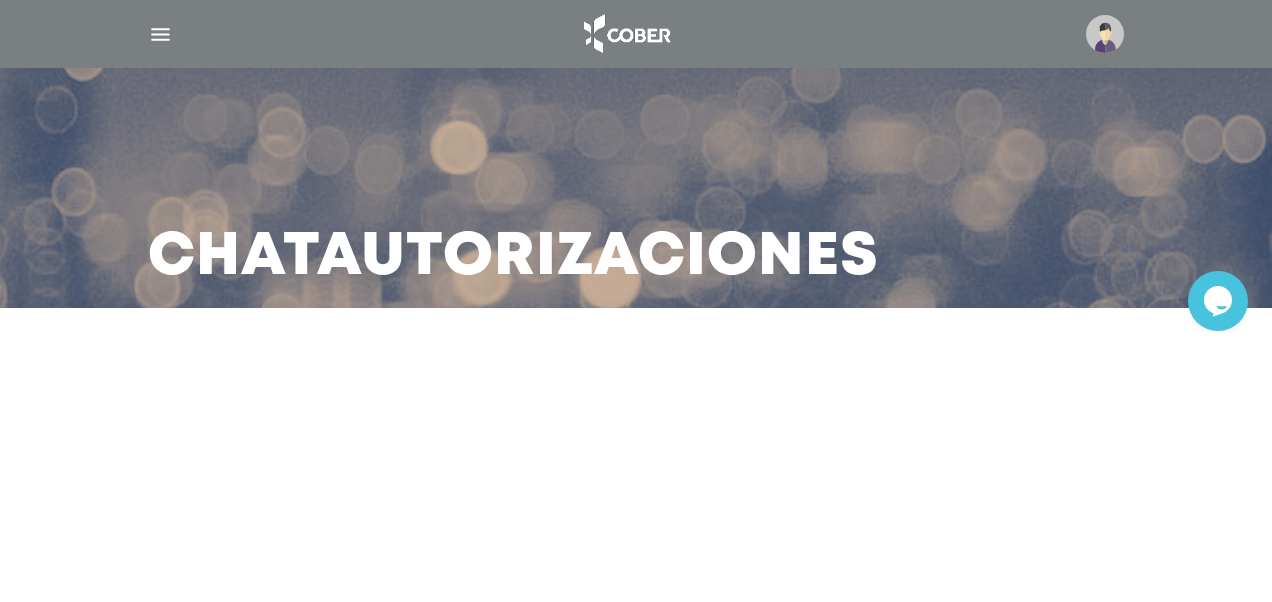 click on "Chat  Autorizaciones" at bounding box center [513, 258] 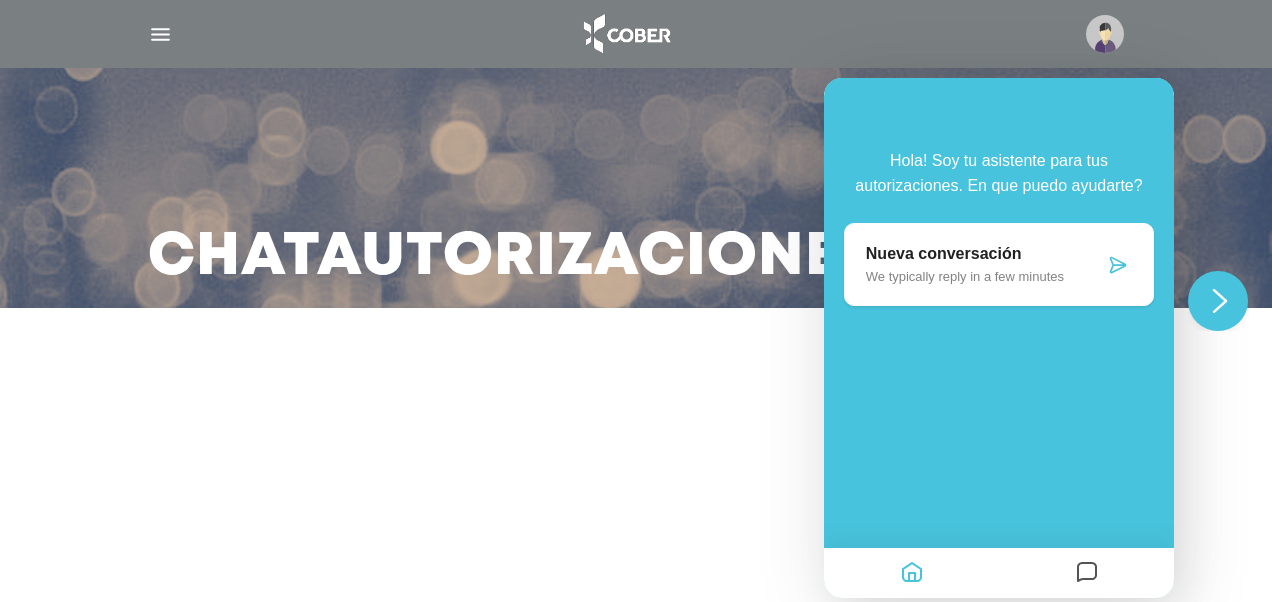 click on "Close Chat This icon closes the chat window." 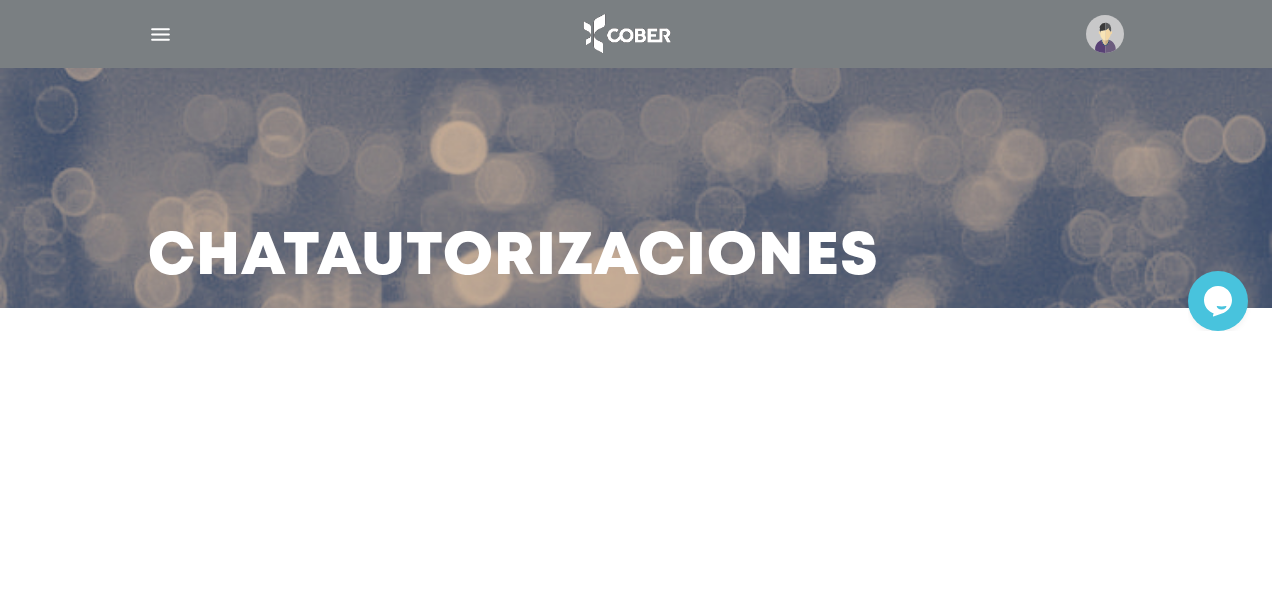 click on "Opens Chat This icon Opens the chat window." 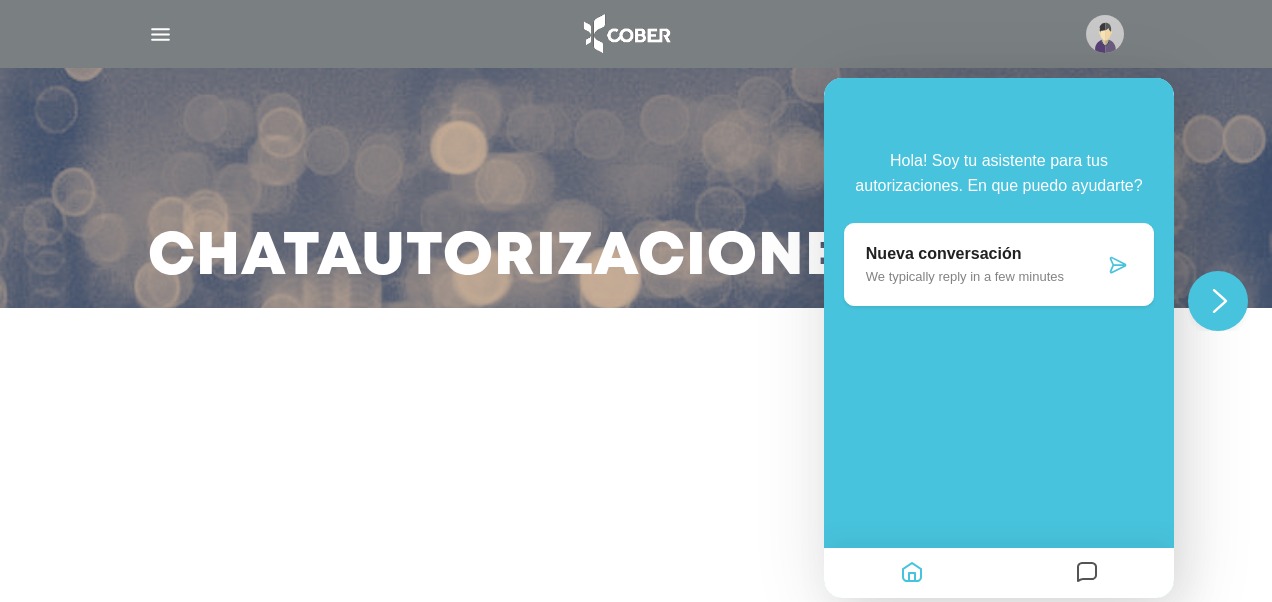click on "We typically reply in a few minutes" at bounding box center (985, 276) 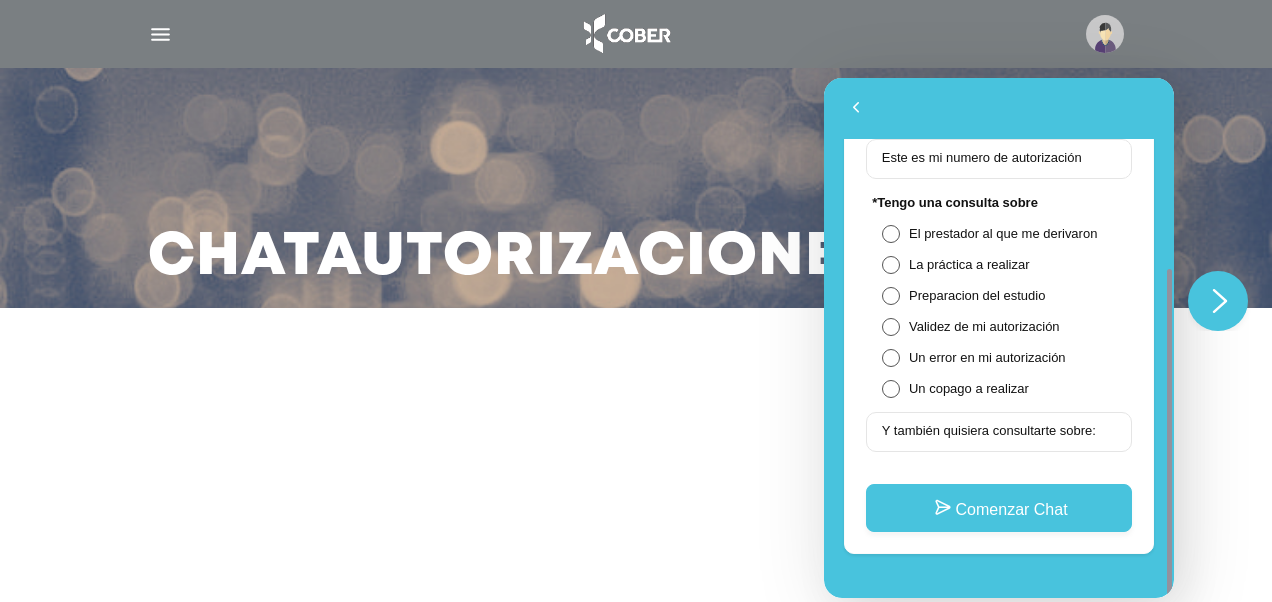 scroll, scrollTop: 0, scrollLeft: 0, axis: both 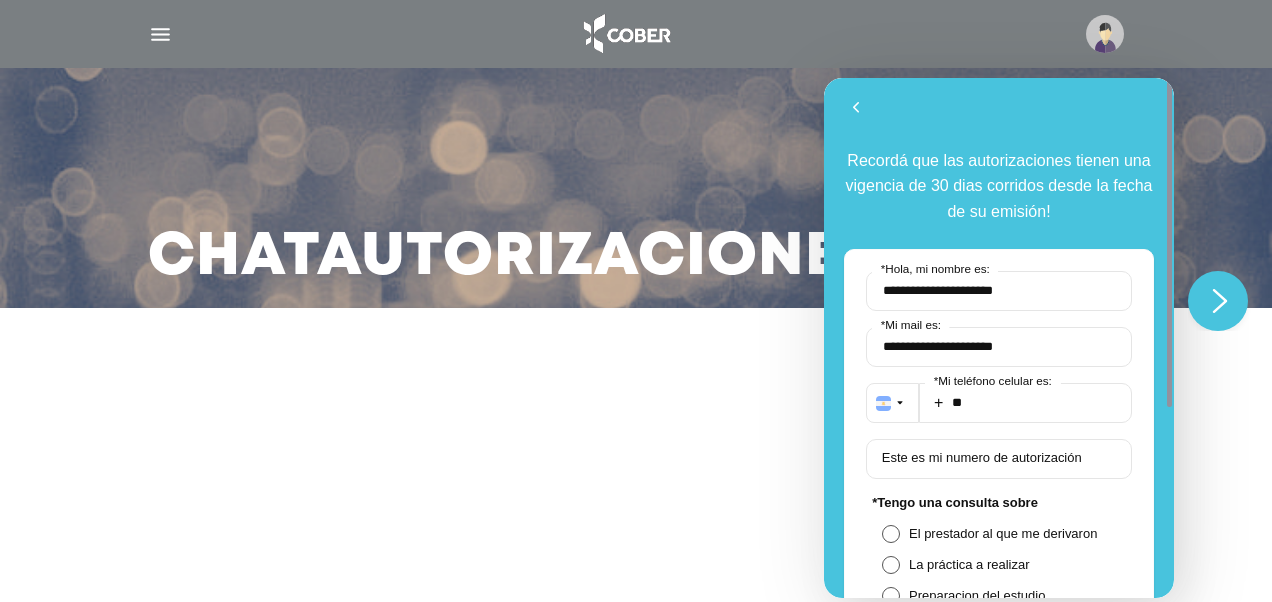 click at bounding box center (636, 34) 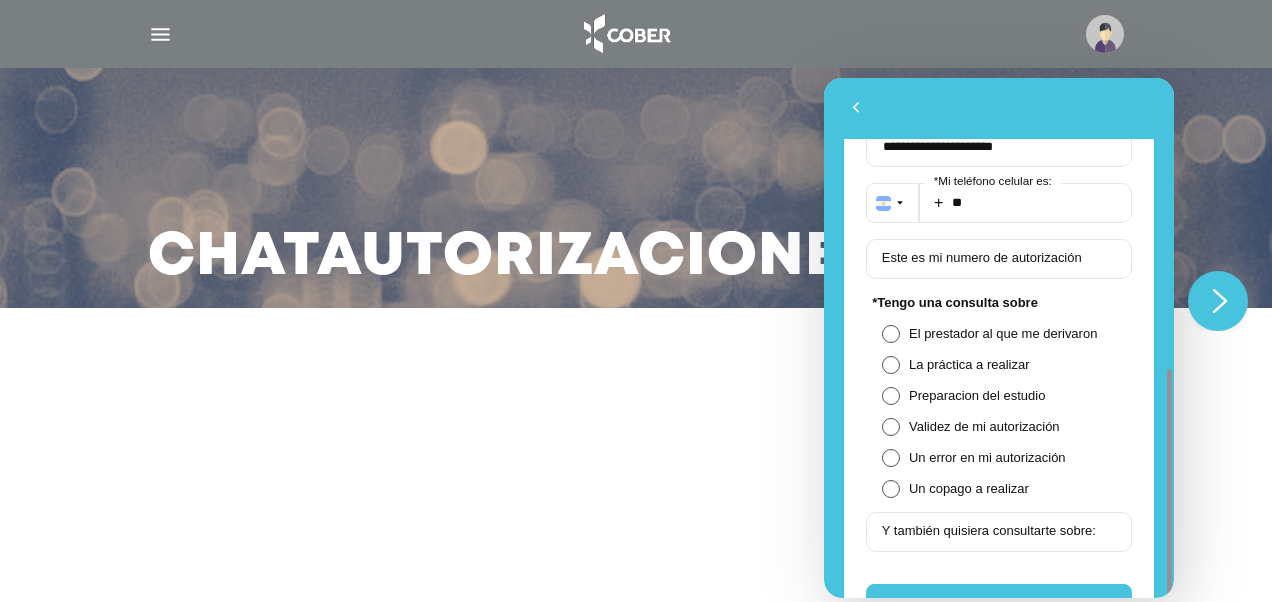 scroll, scrollTop: 300, scrollLeft: 0, axis: vertical 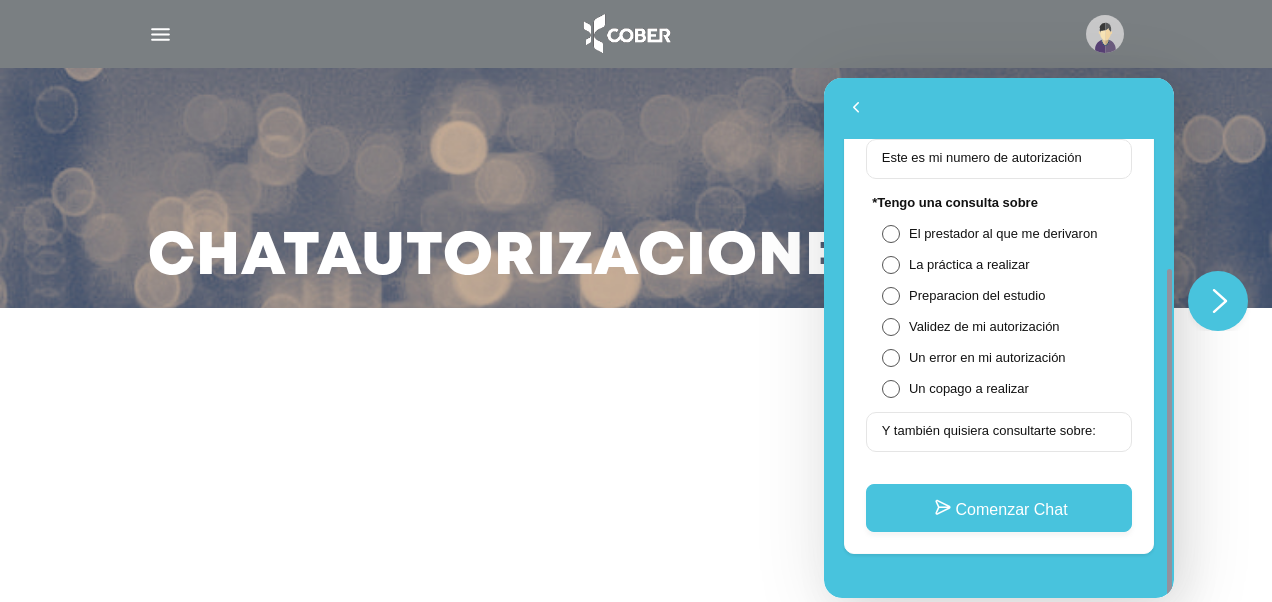 click at bounding box center (160, 34) 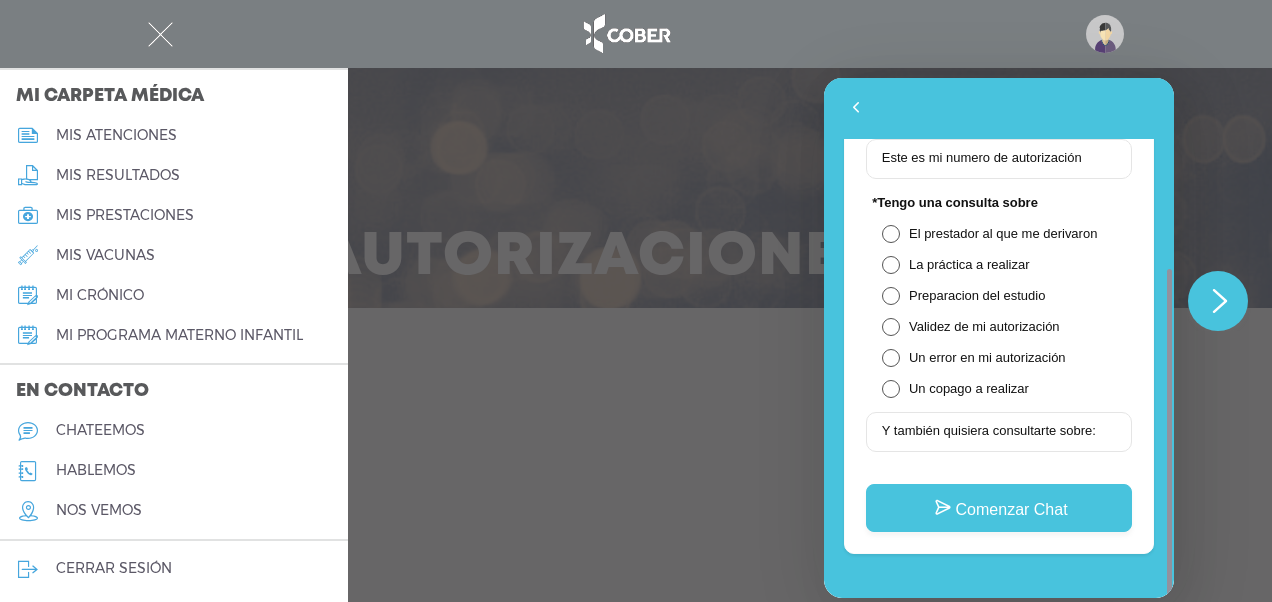 scroll, scrollTop: 940, scrollLeft: 0, axis: vertical 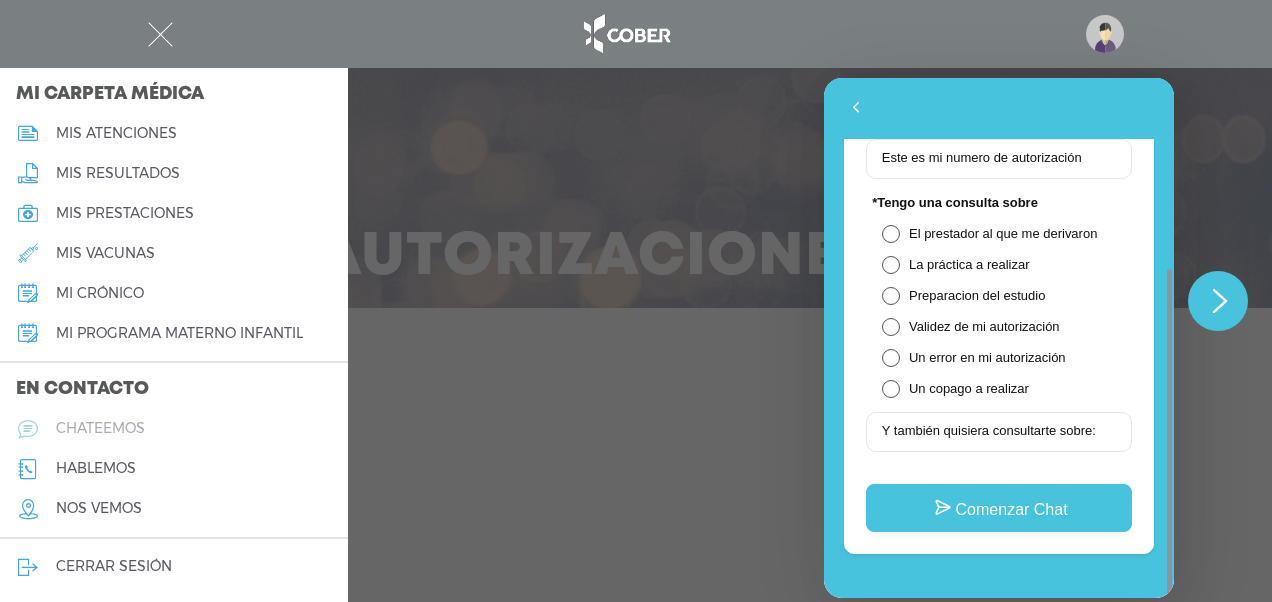 click on "chateemos" at bounding box center [100, 428] 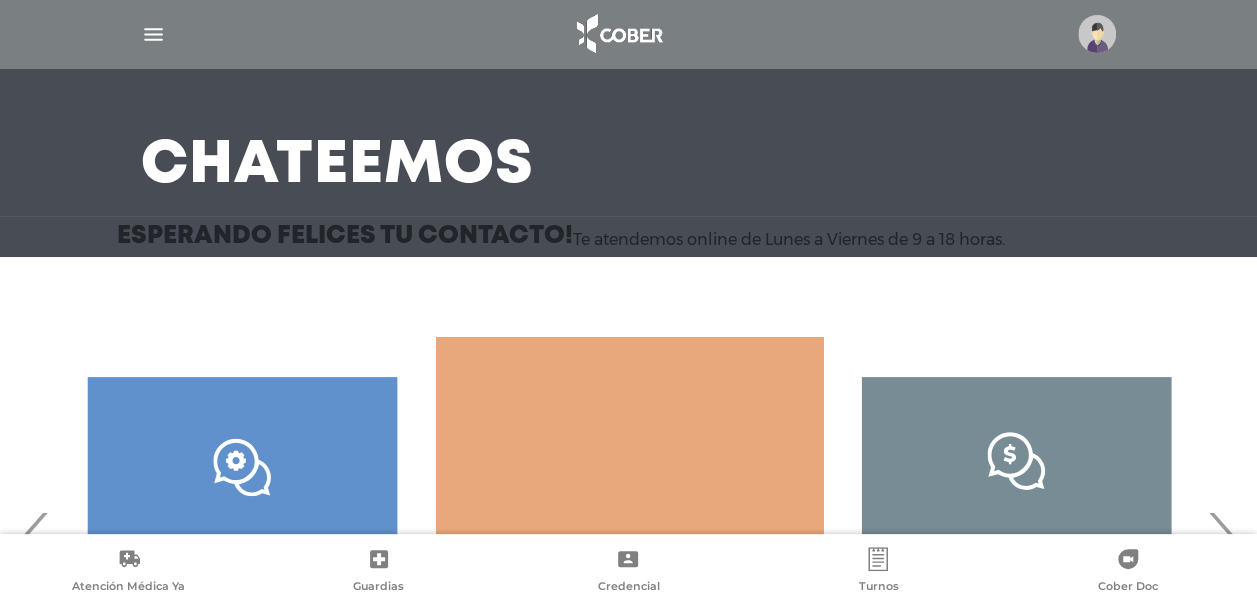 scroll, scrollTop: 295, scrollLeft: 0, axis: vertical 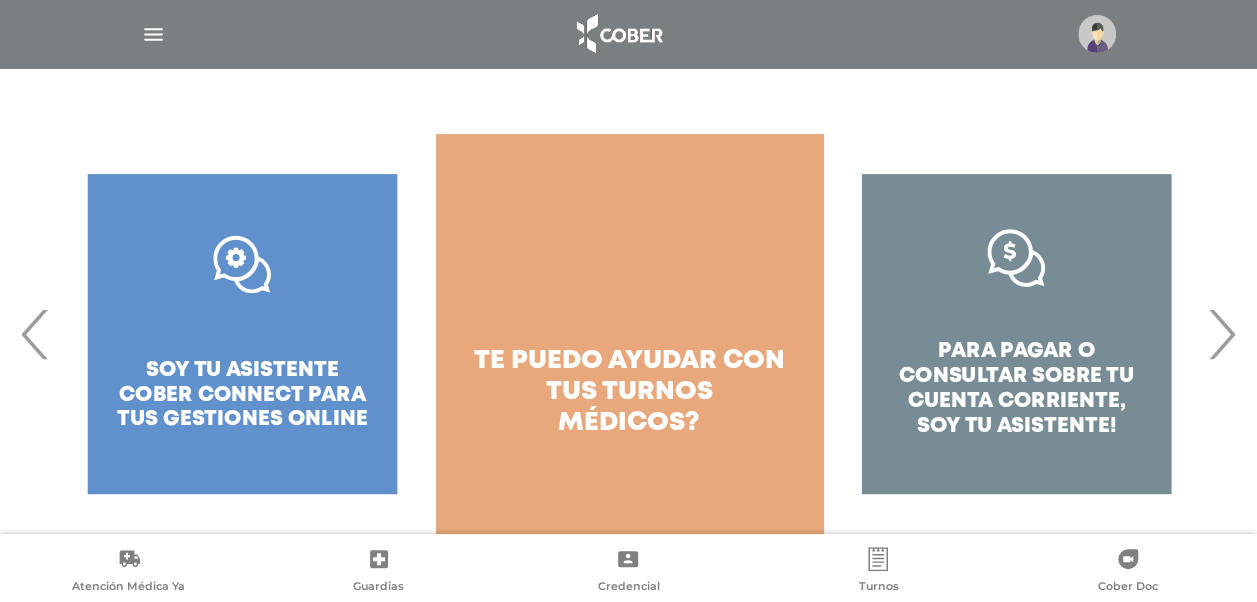 click on "›" at bounding box center (1221, 334) 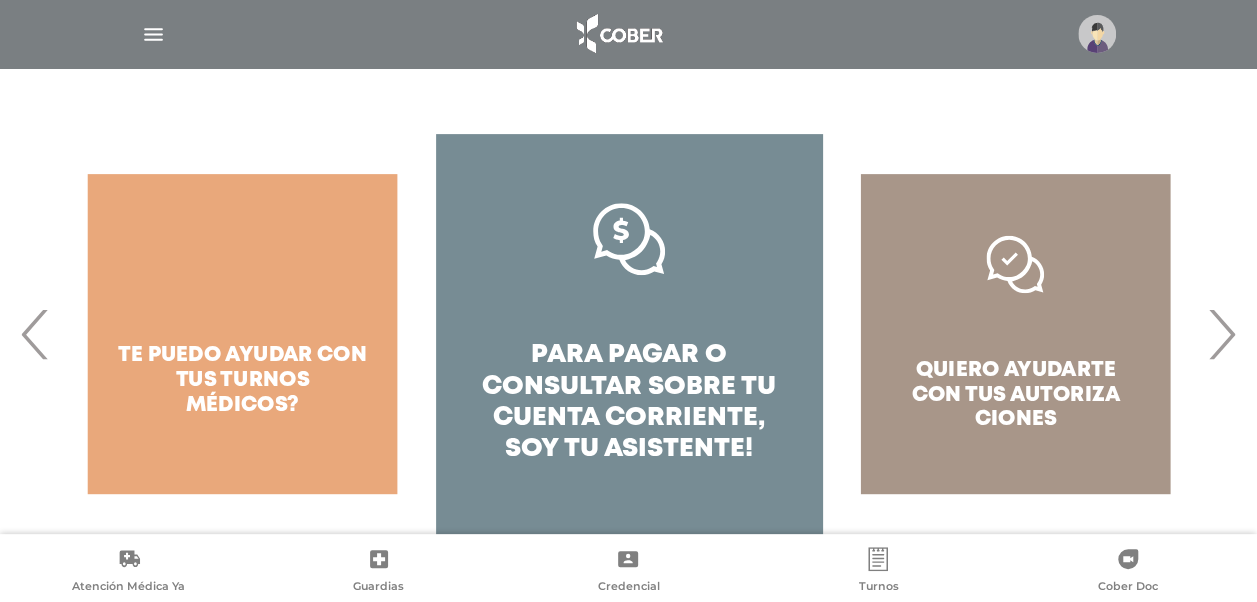 click on "›" at bounding box center (1221, 334) 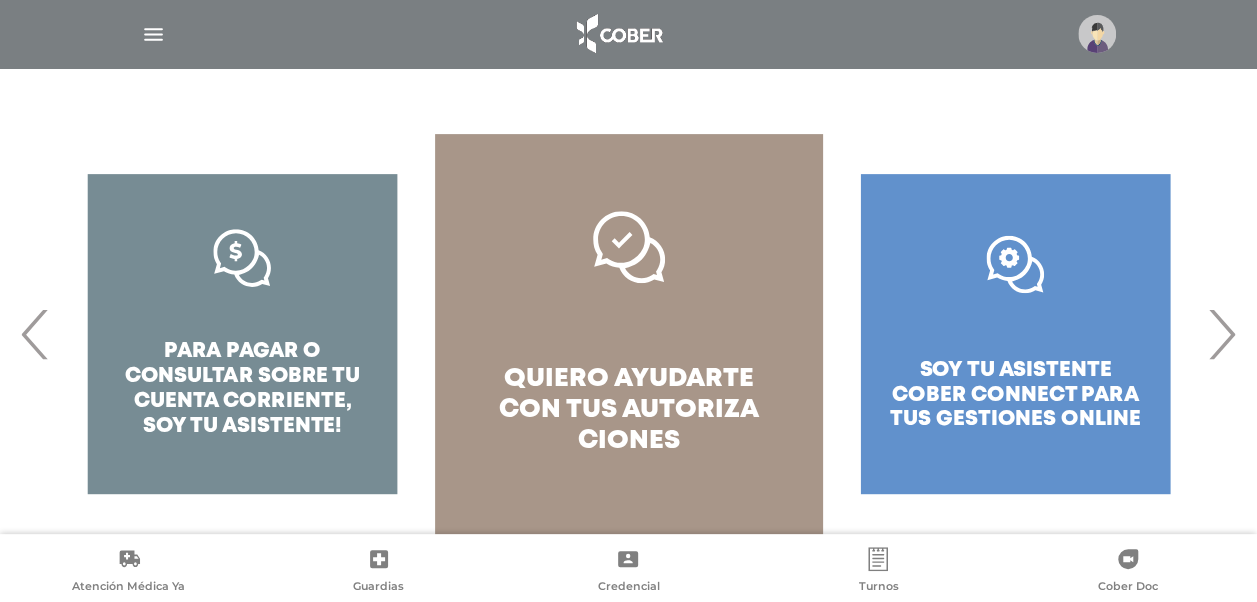 click on "›" at bounding box center [1221, 334] 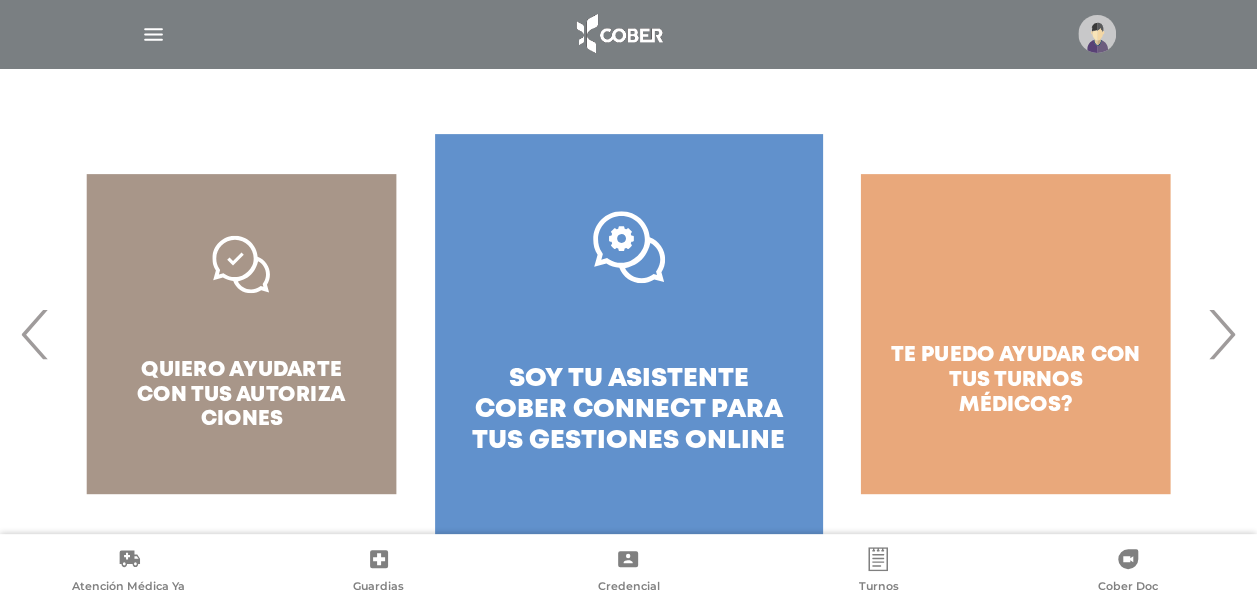 click on "›" at bounding box center (1221, 334) 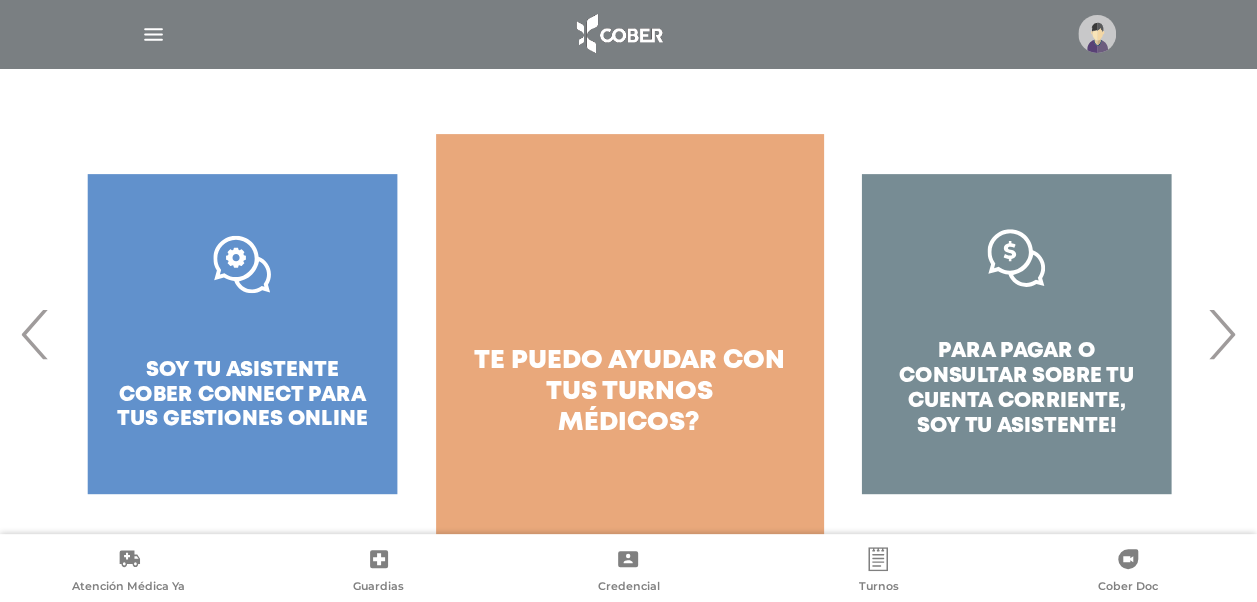 click on "›" at bounding box center (1221, 334) 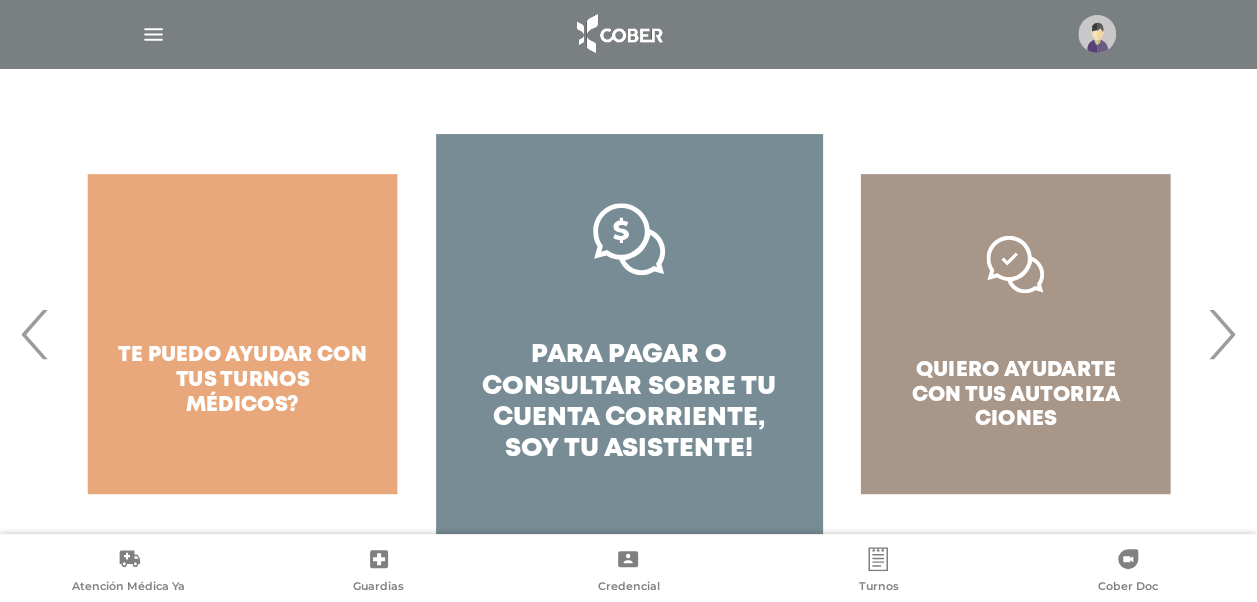 click on "›" at bounding box center [1221, 334] 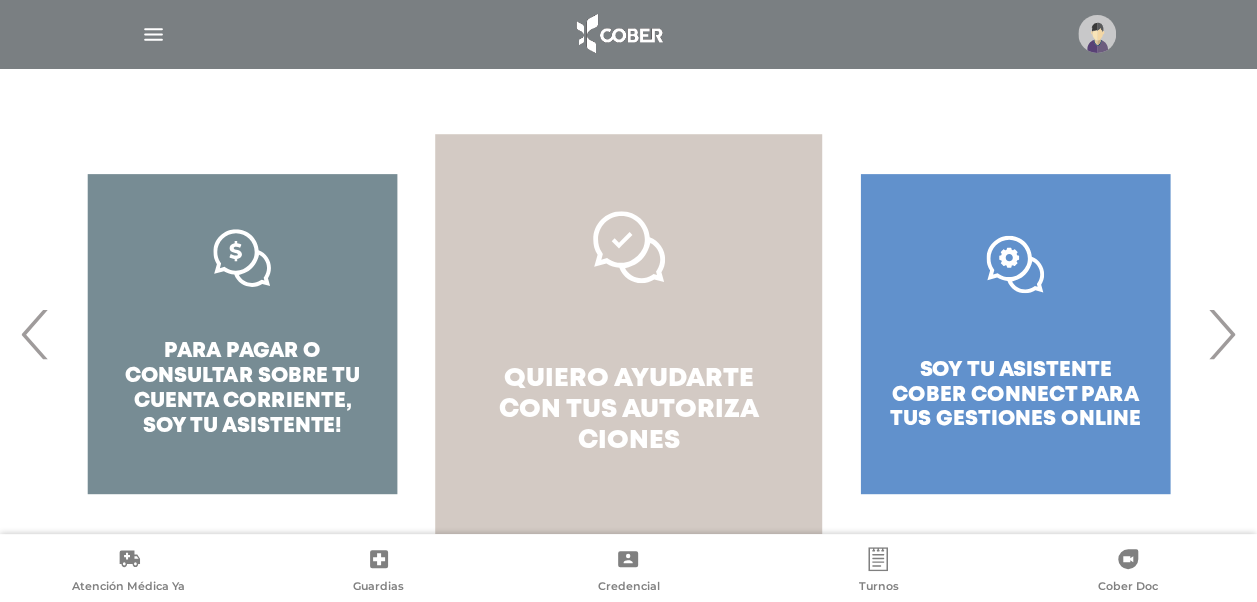 click on "quiero ayudarte con tus
autoriza ciones" at bounding box center (628, 334) 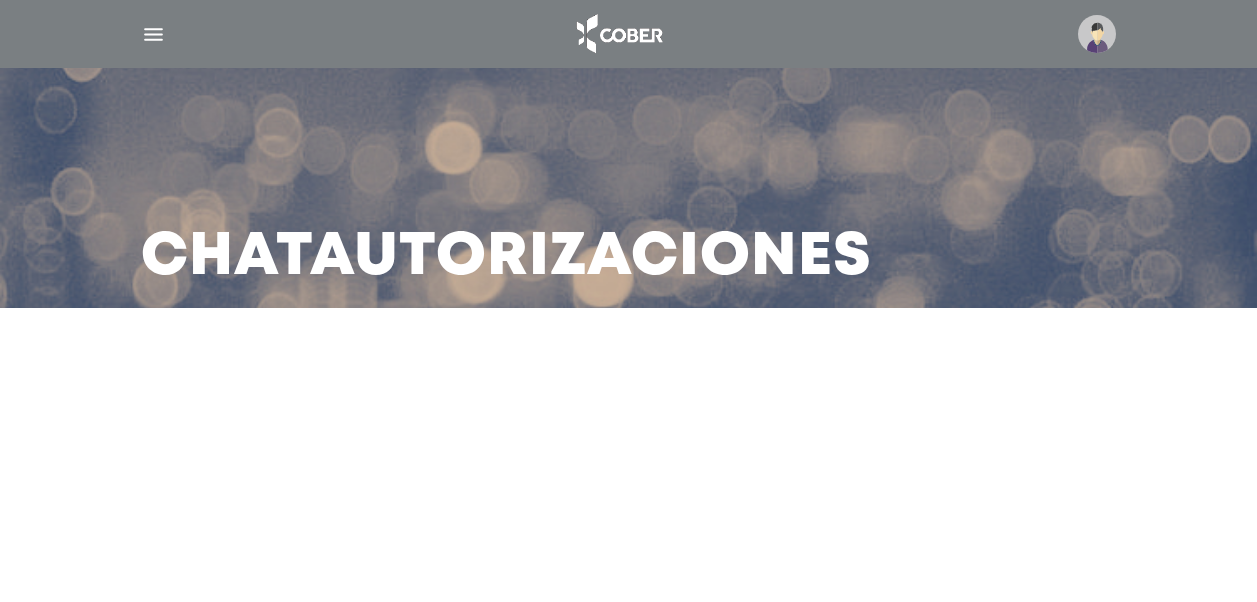 scroll, scrollTop: 0, scrollLeft: 0, axis: both 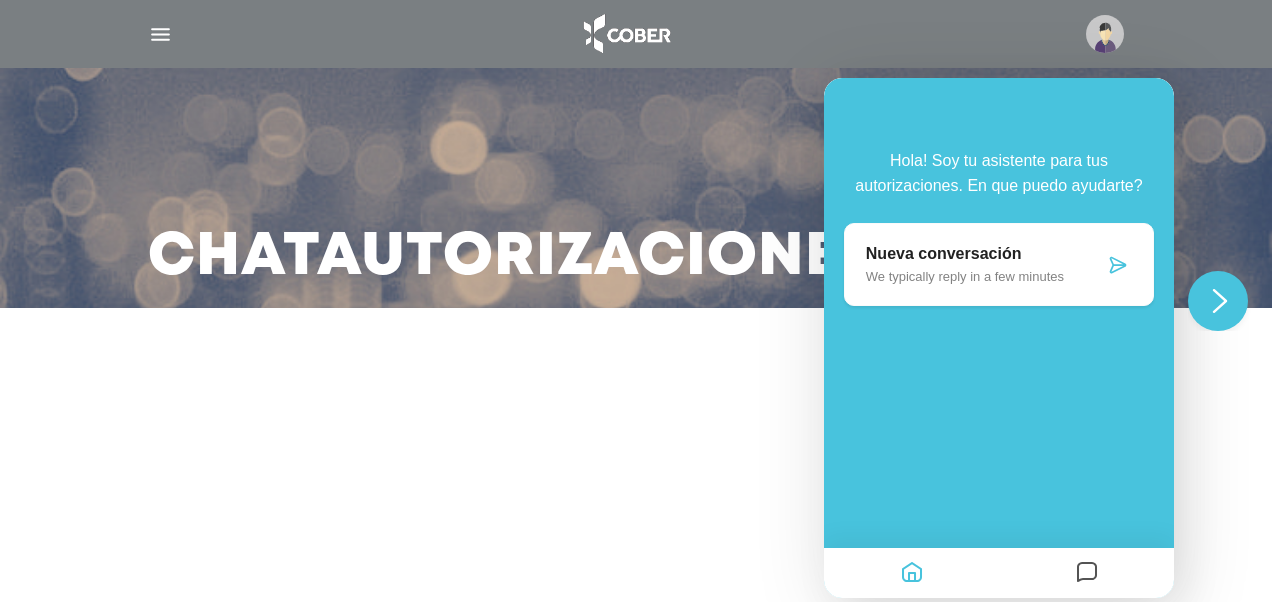 click on "Nueva conversación" at bounding box center [985, 254] 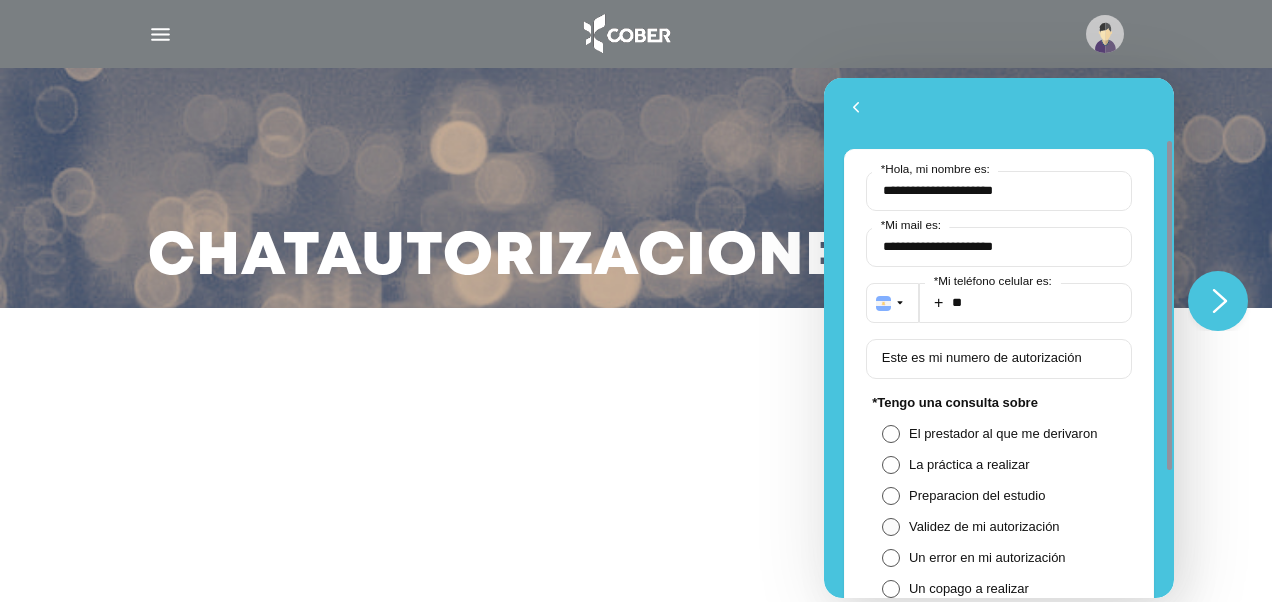 scroll, scrollTop: 300, scrollLeft: 0, axis: vertical 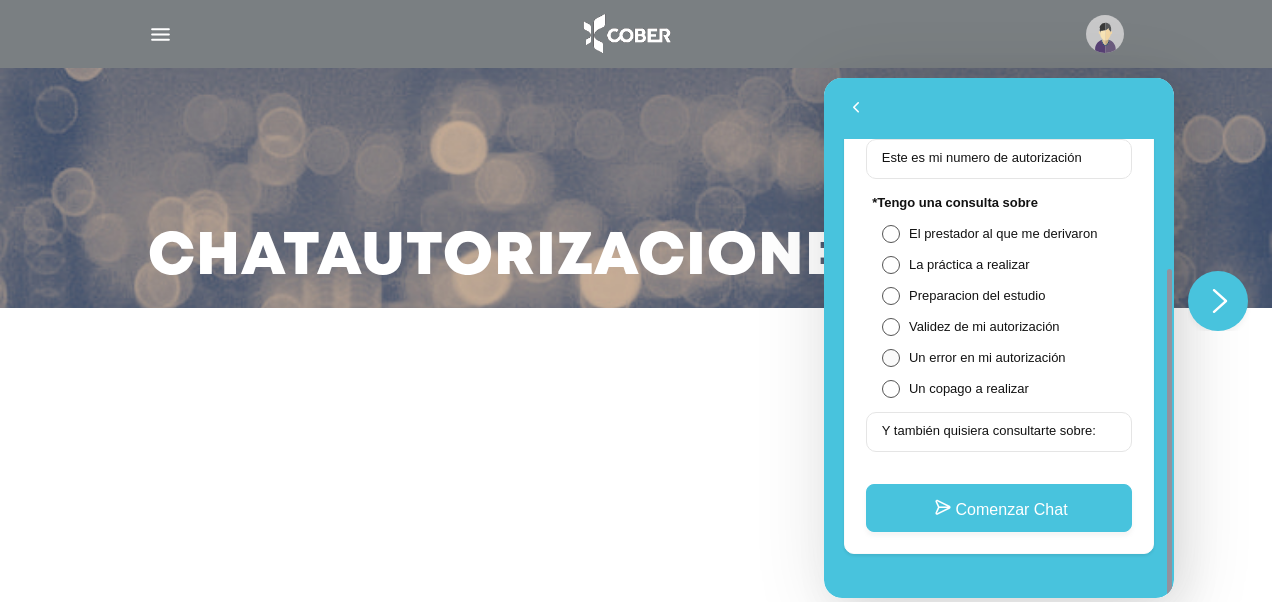 click on "Un error en mi autorización" at bounding box center (999, 357) 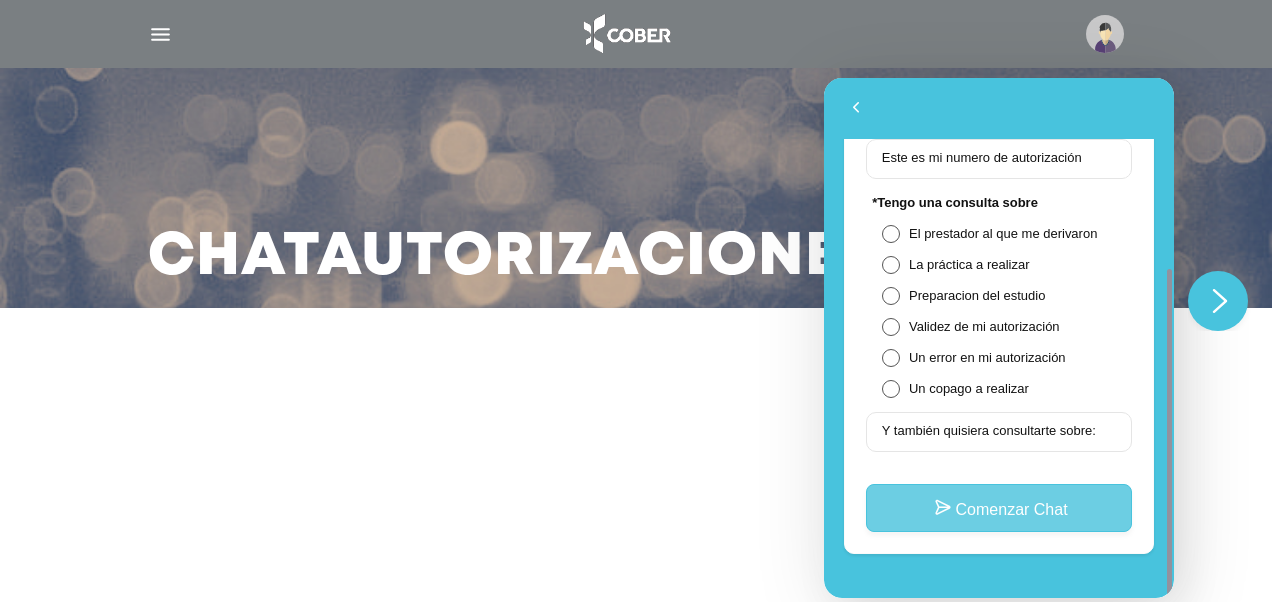 click on "Comenzar Chat" at bounding box center [999, 508] 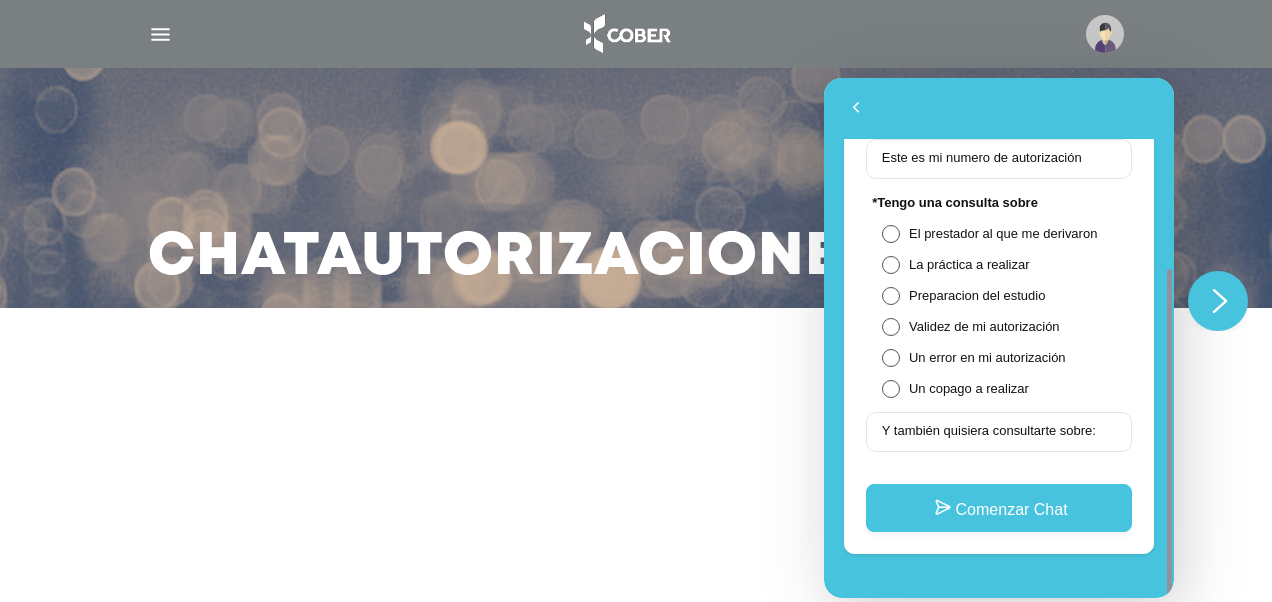 scroll, scrollTop: 100, scrollLeft: 0, axis: vertical 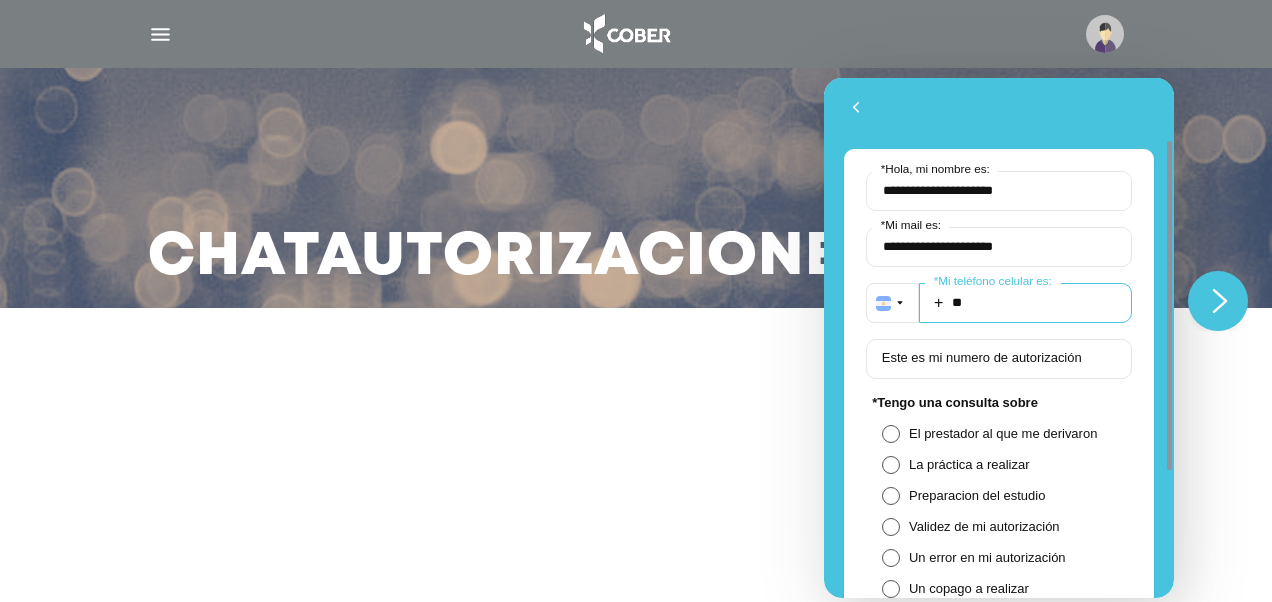 click on "**" at bounding box center (1025, 303) 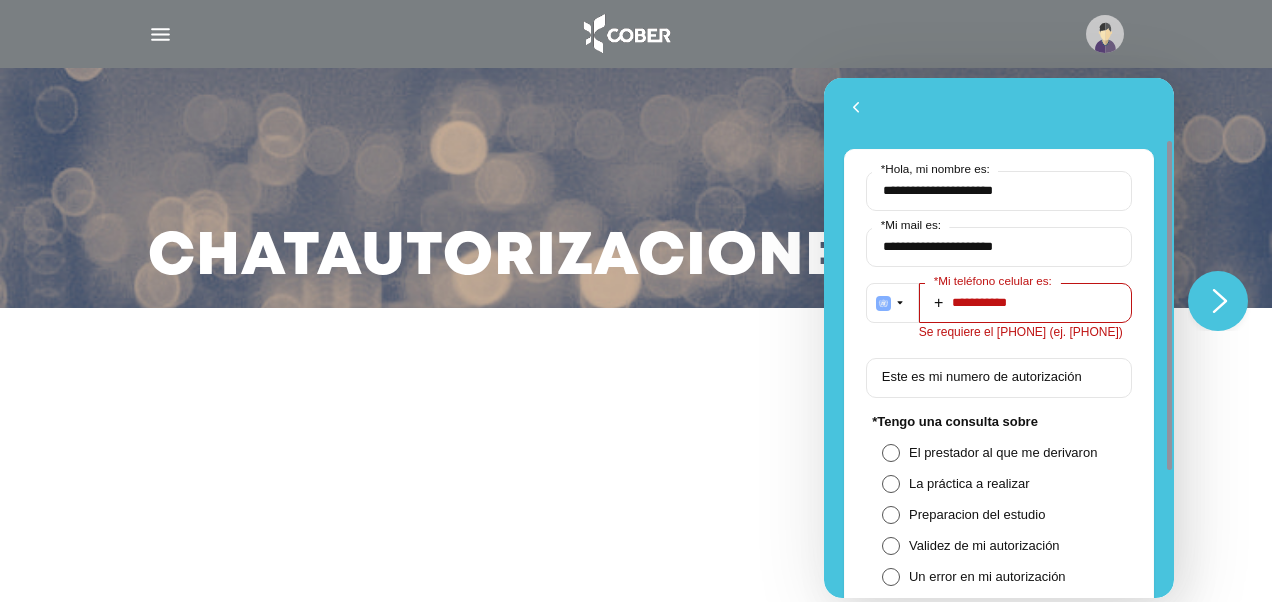 type on "**********" 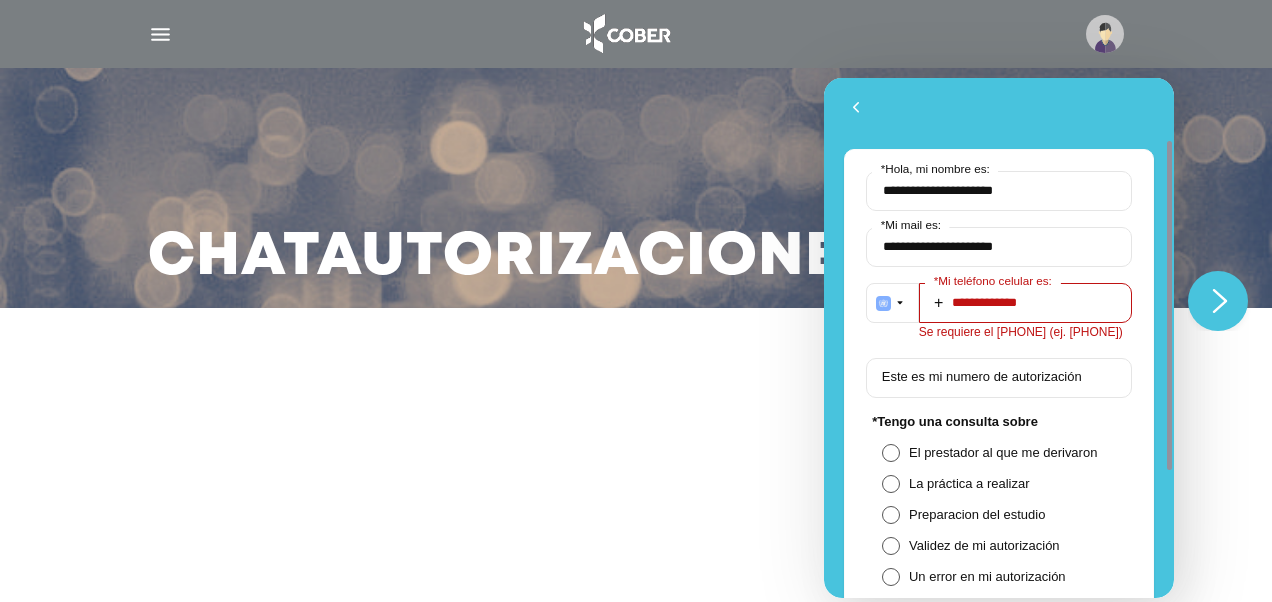 drag, startPoint x: 1068, startPoint y: 304, endPoint x: 893, endPoint y: 284, distance: 176.13914 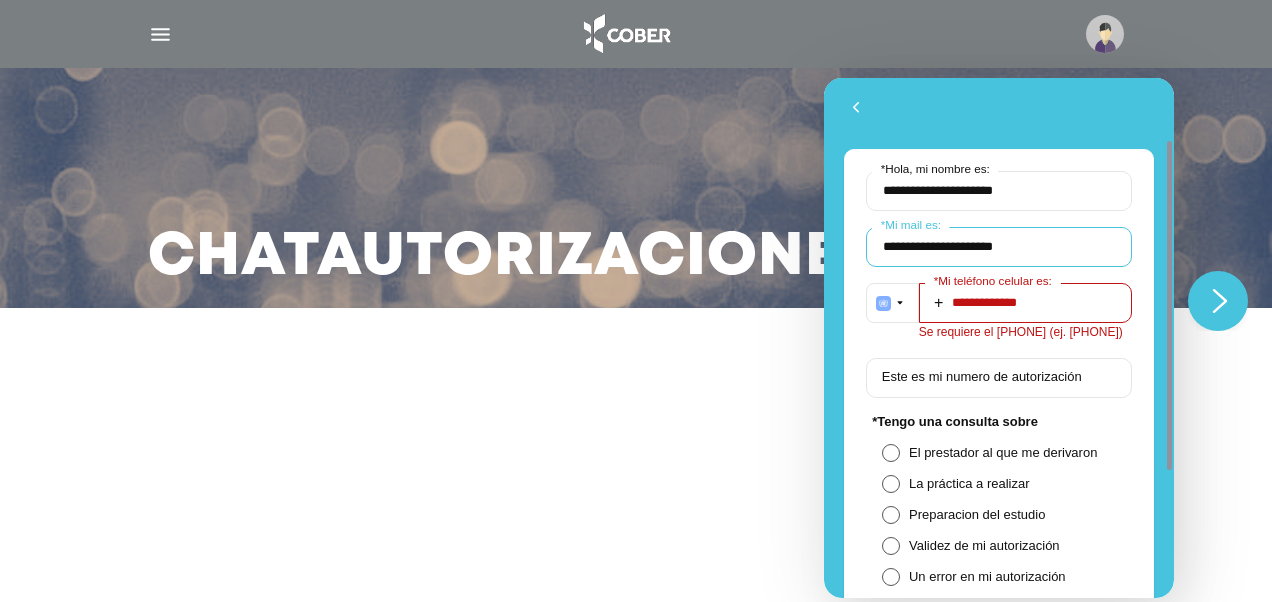 click on "**********" at bounding box center (999, 247) 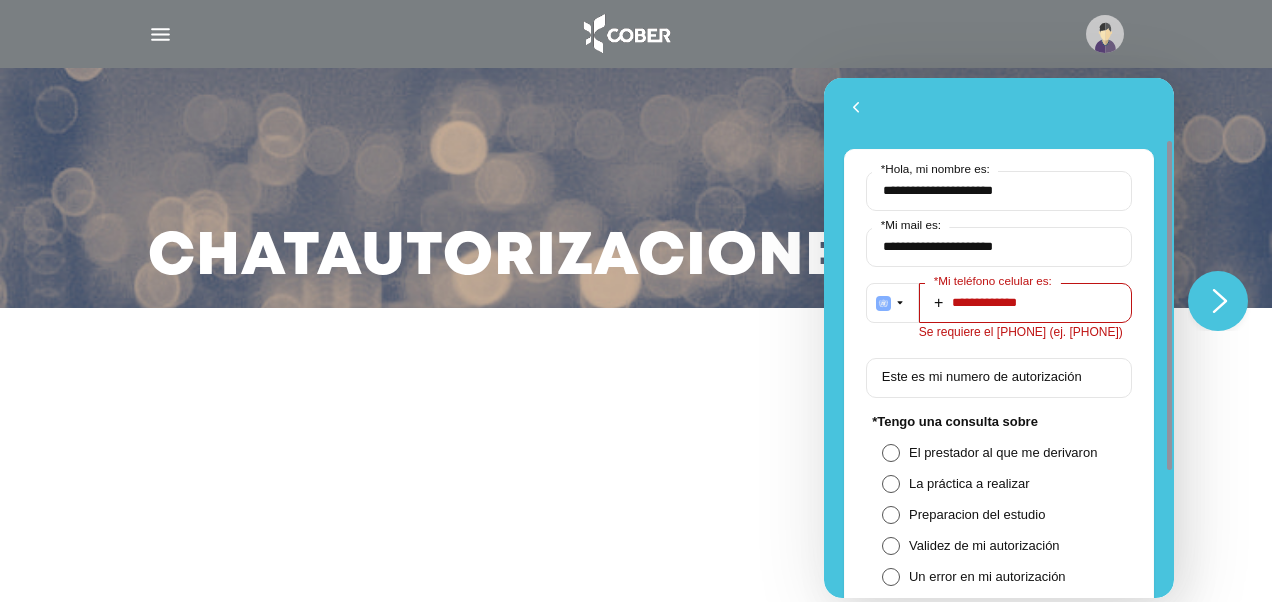 drag, startPoint x: 798, startPoint y: 379, endPoint x: 34, endPoint y: 282, distance: 770.1331 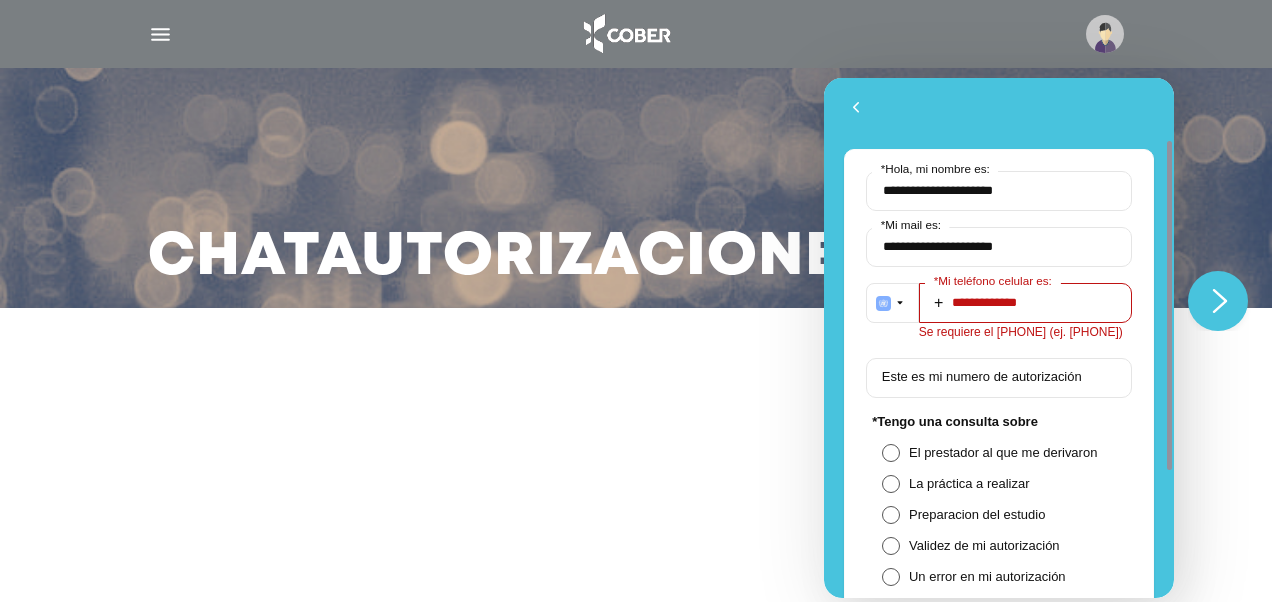 click at bounding box center (636, 380) 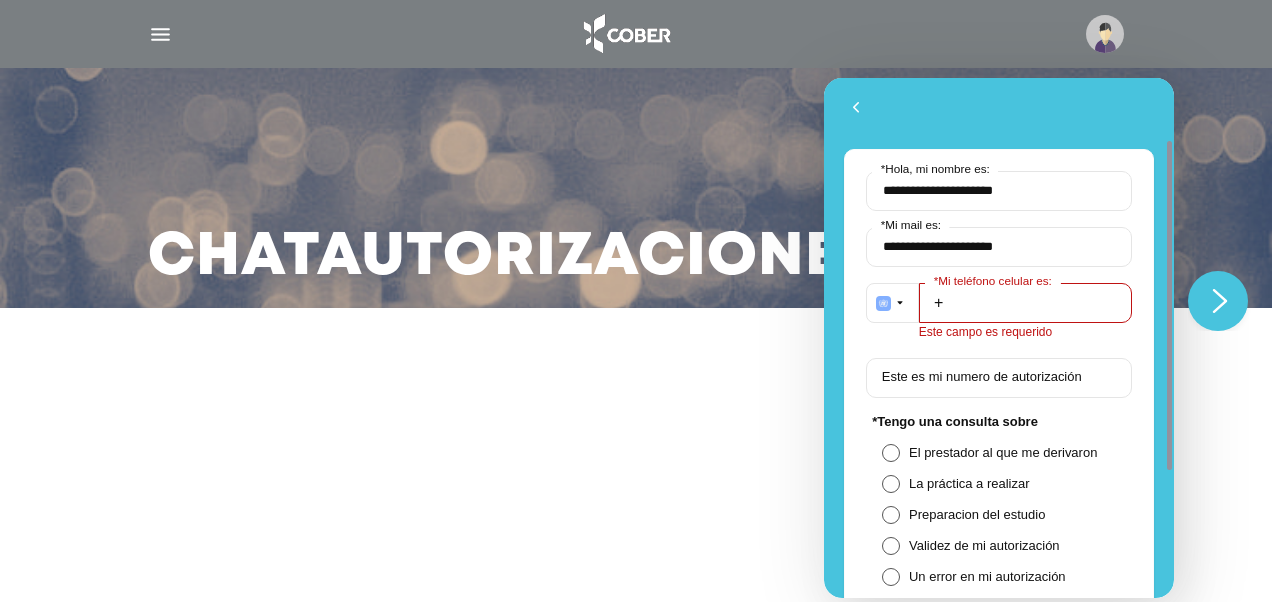 scroll, scrollTop: 319, scrollLeft: 0, axis: vertical 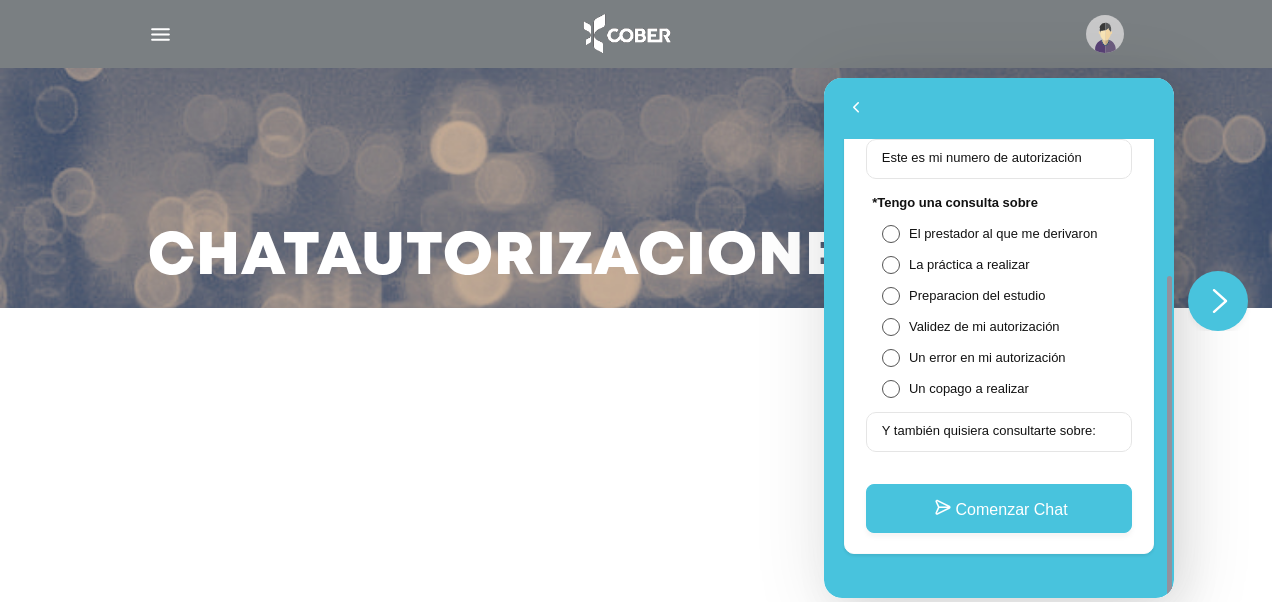 click on "Comenzar Chat" at bounding box center (999, 500) 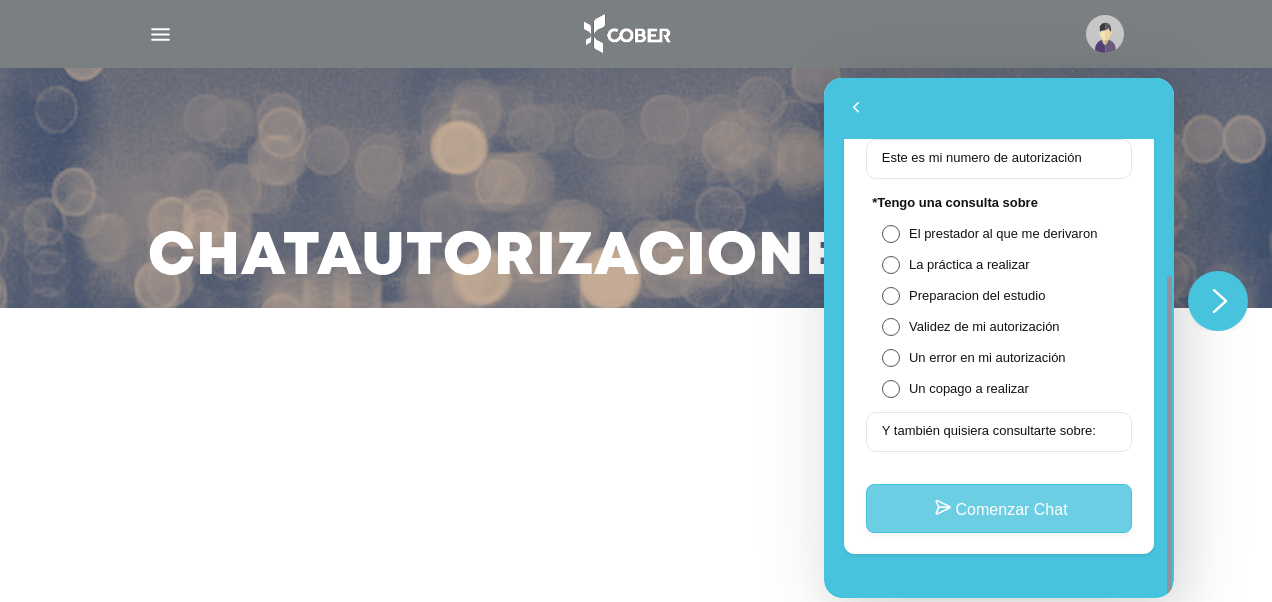 click on "Comenzar Chat" at bounding box center [999, 508] 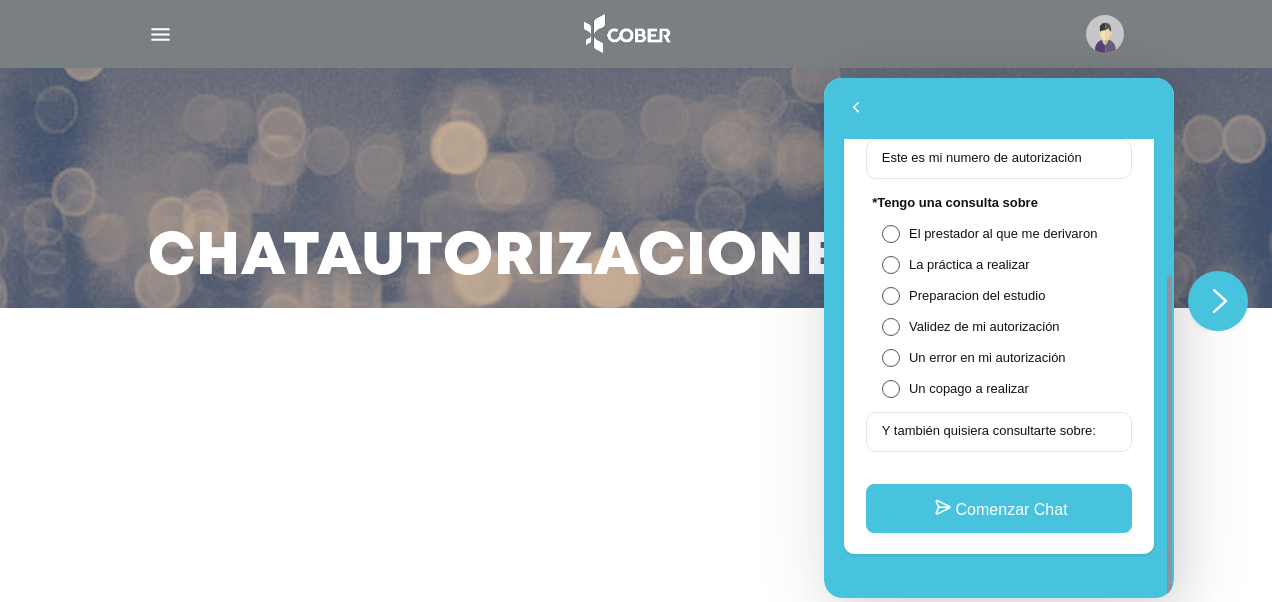 scroll, scrollTop: 19, scrollLeft: 0, axis: vertical 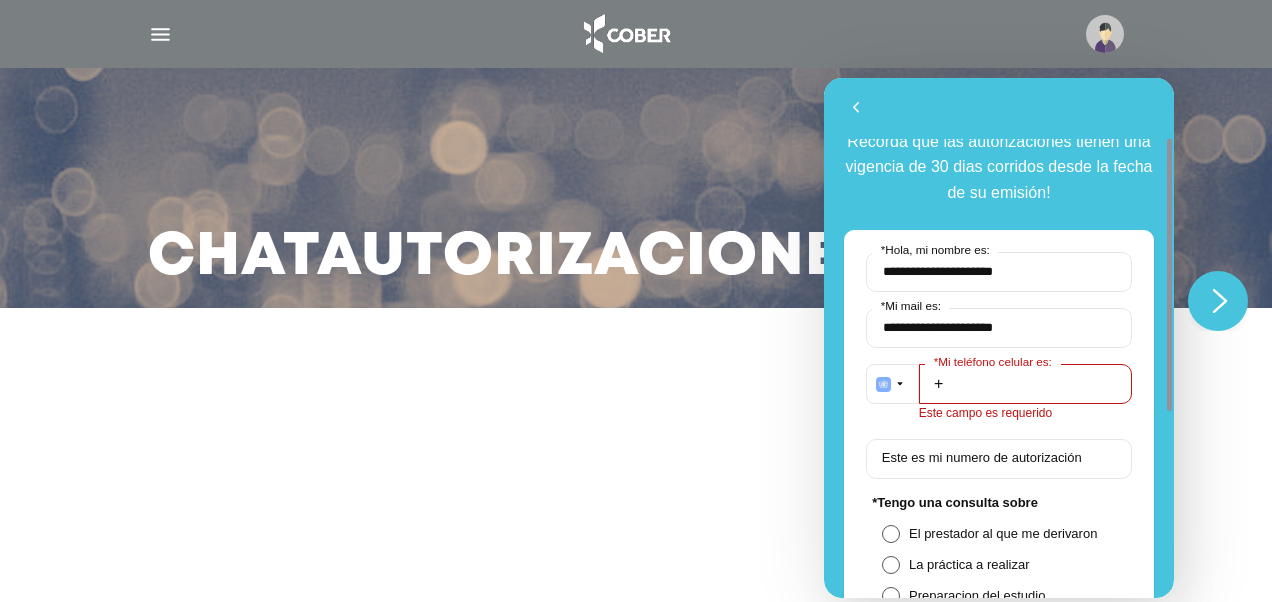 drag, startPoint x: 987, startPoint y: 400, endPoint x: 977, endPoint y: 389, distance: 14.866069 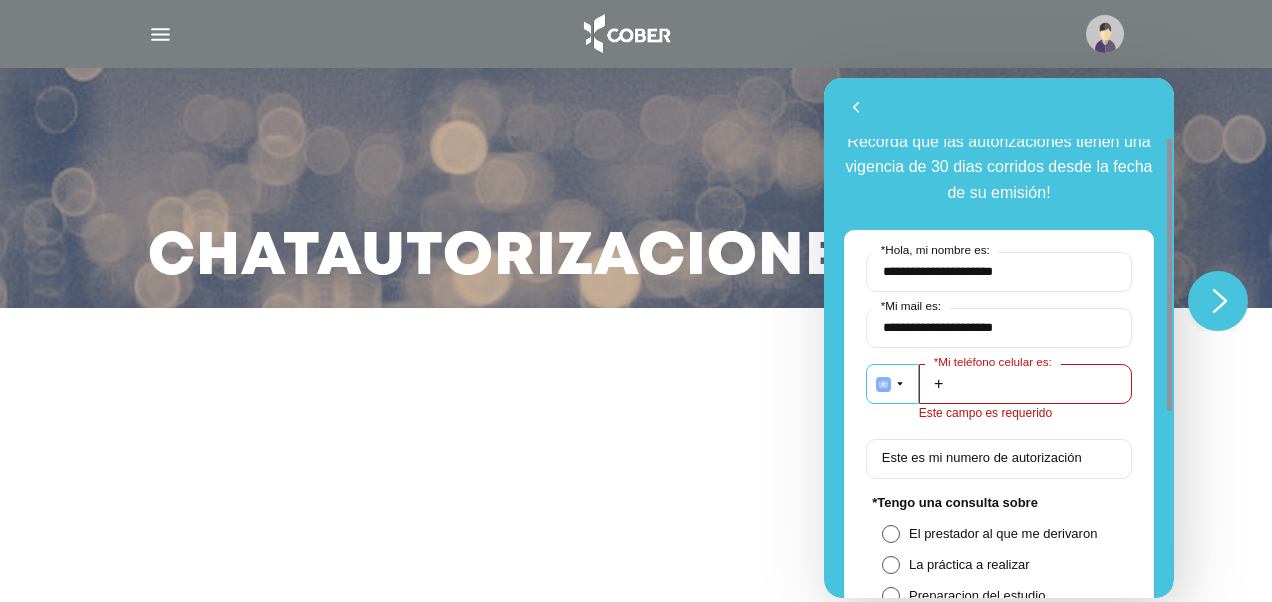 click at bounding box center (892, 384) 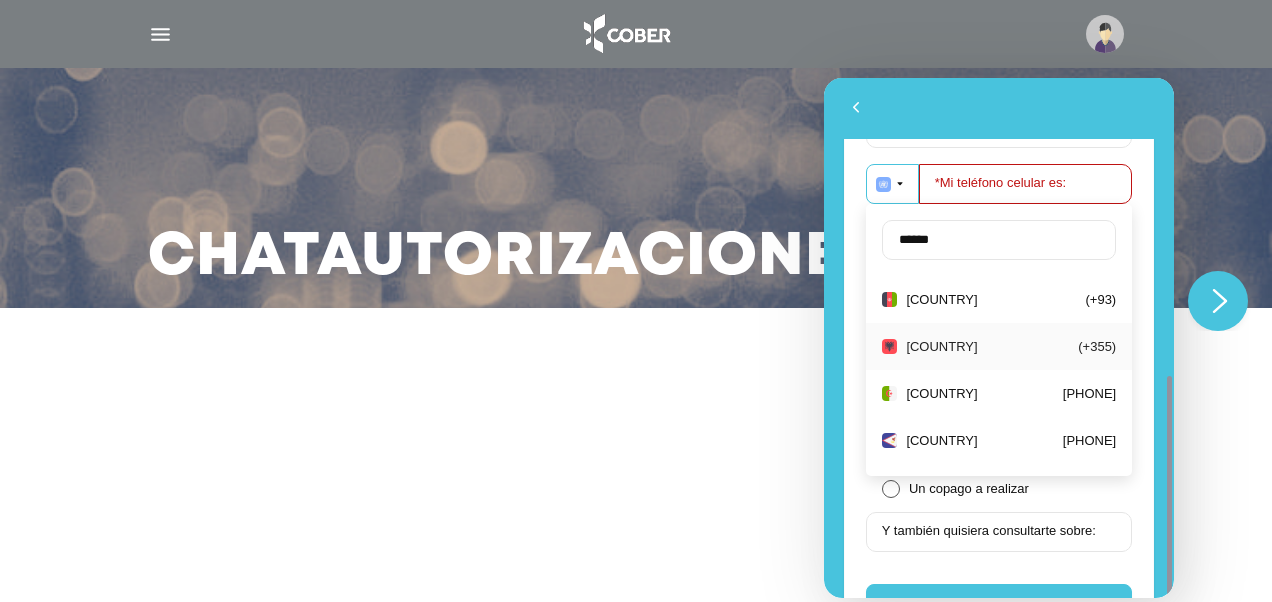 scroll, scrollTop: 319, scrollLeft: 0, axis: vertical 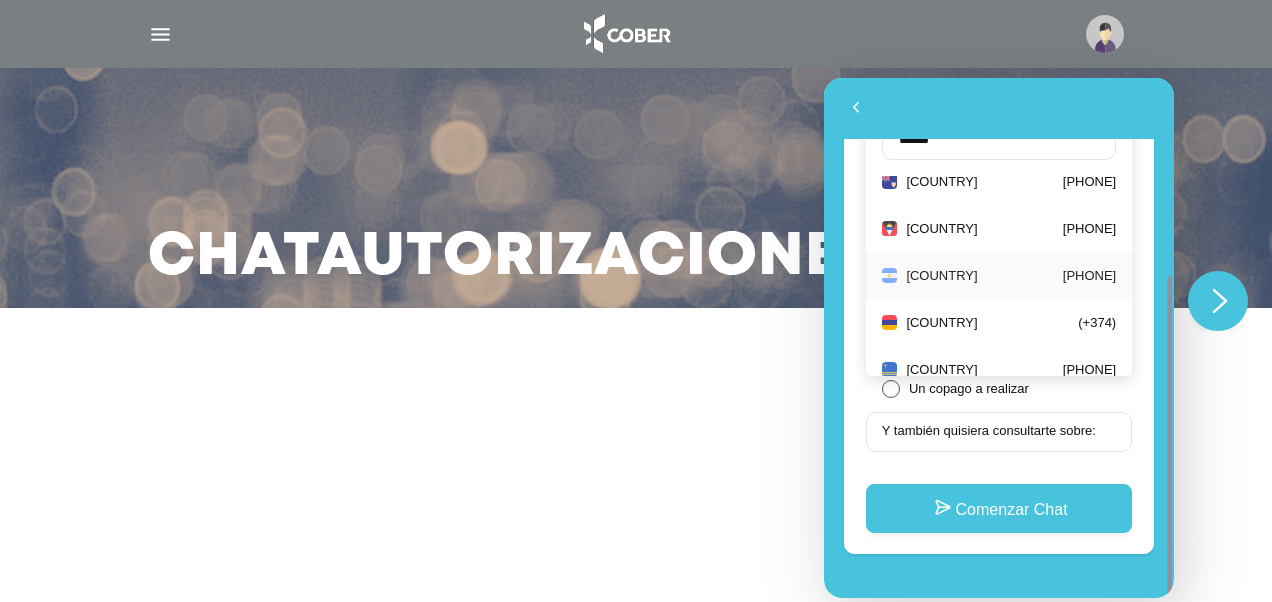 click on "[COUNTRY]" at bounding box center (984, 275) 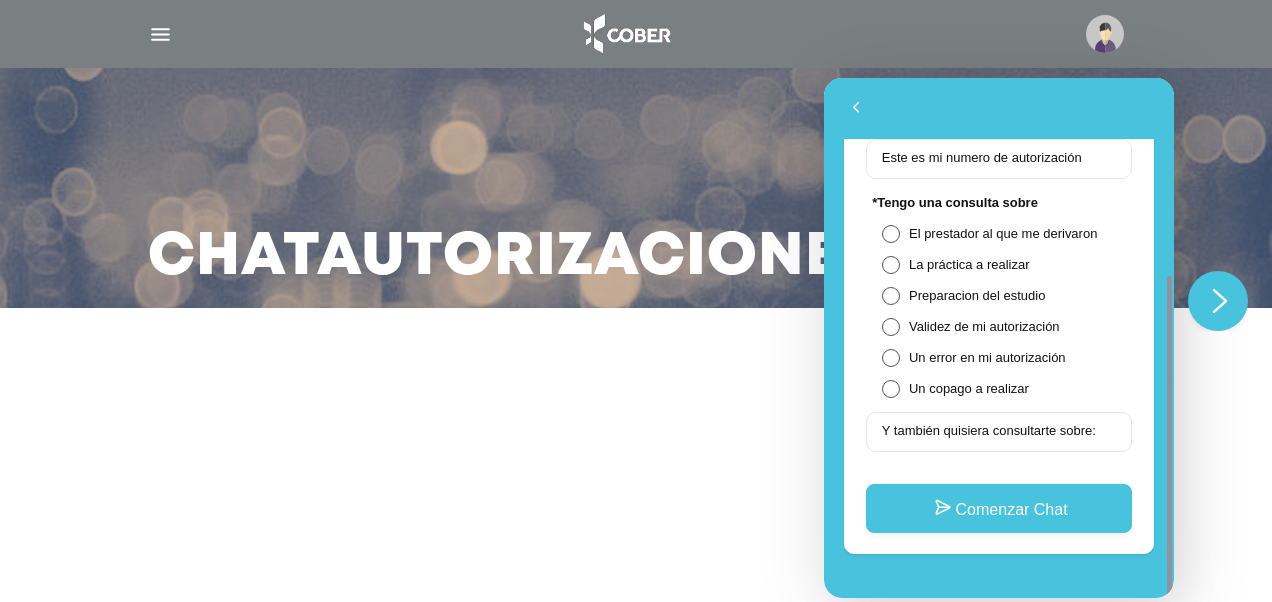 scroll, scrollTop: 119, scrollLeft: 0, axis: vertical 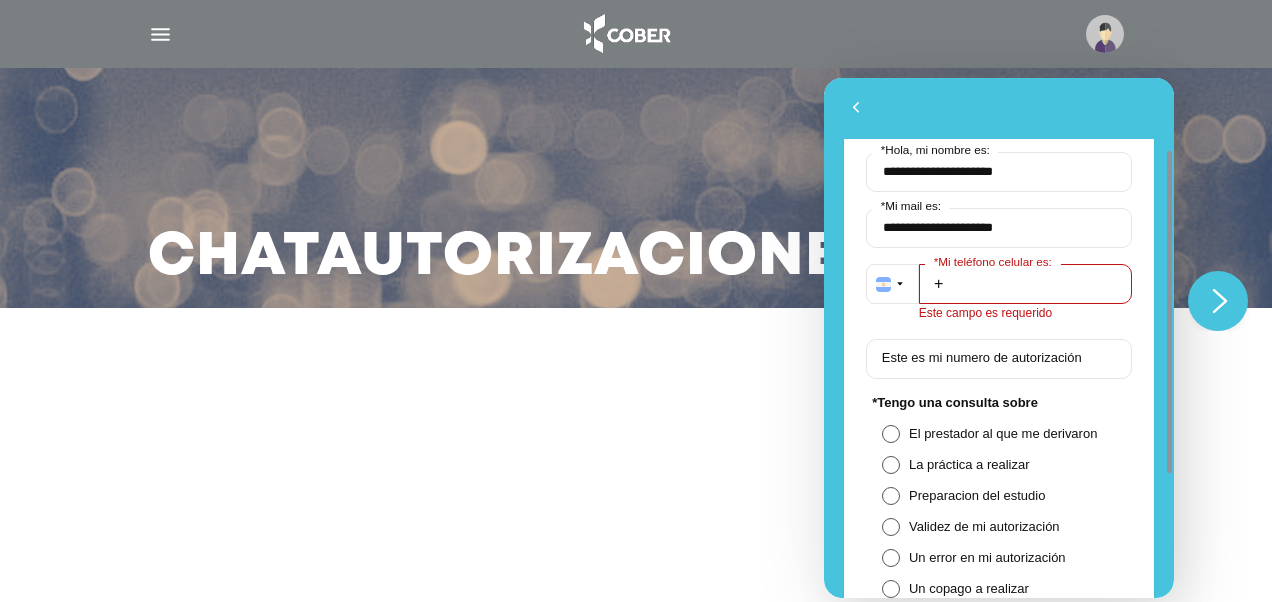click on "* My cell phone is:" at bounding box center (1025, 284) 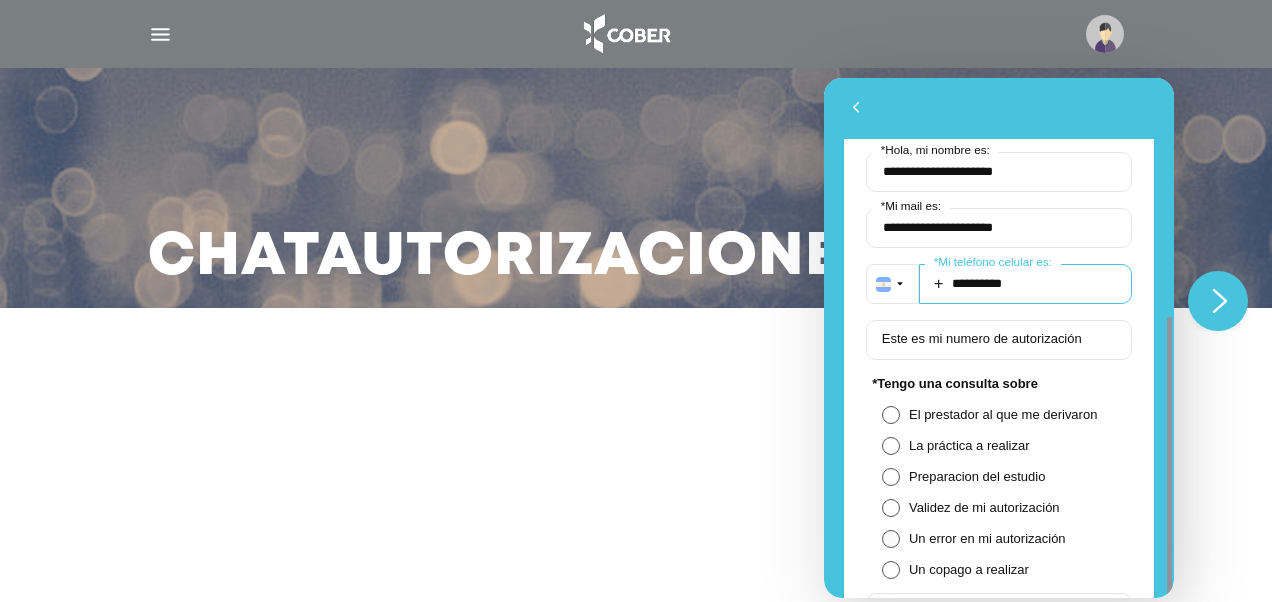 scroll, scrollTop: 300, scrollLeft: 0, axis: vertical 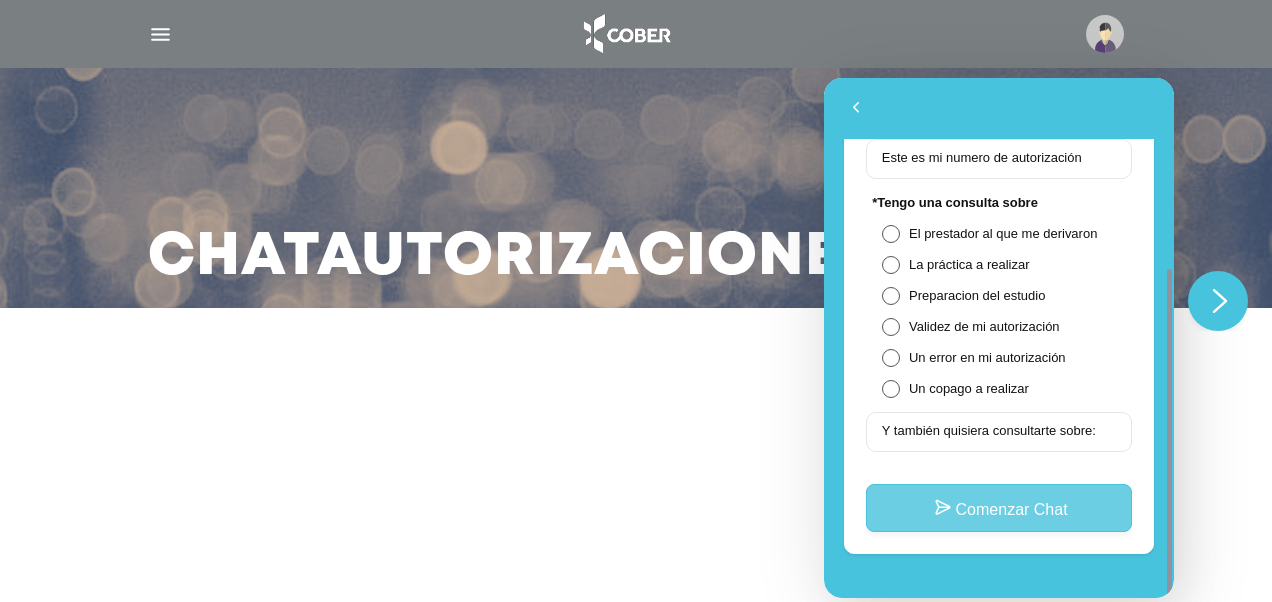 type on "**********" 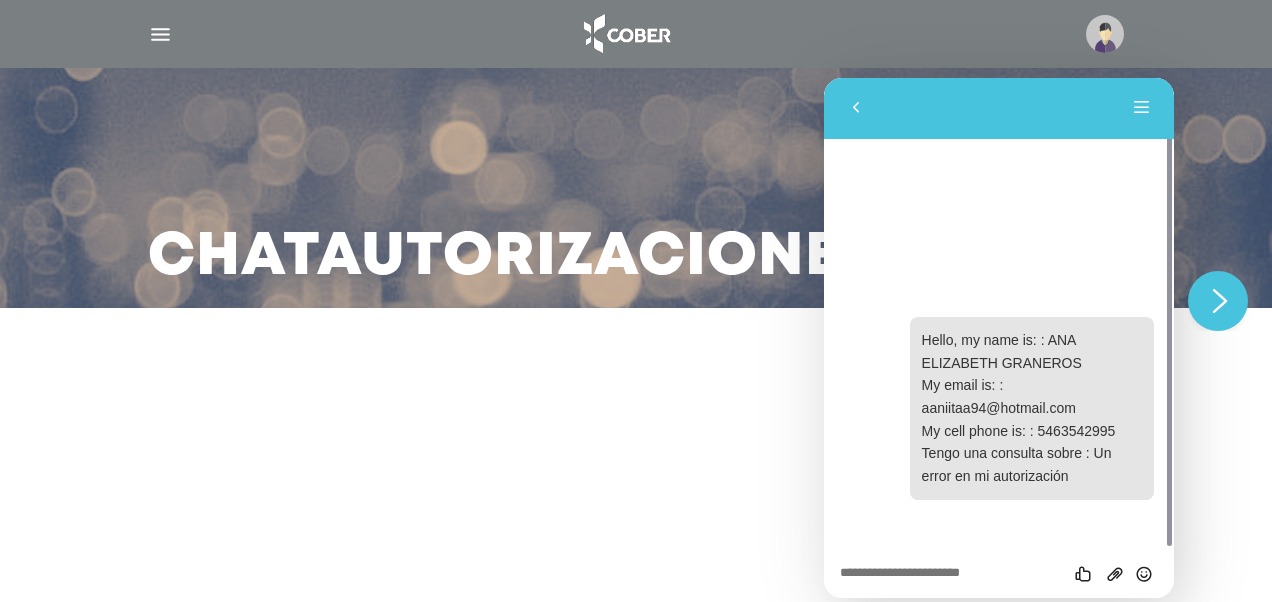 click on "Chat  Autorizaciones" at bounding box center (636, 154) 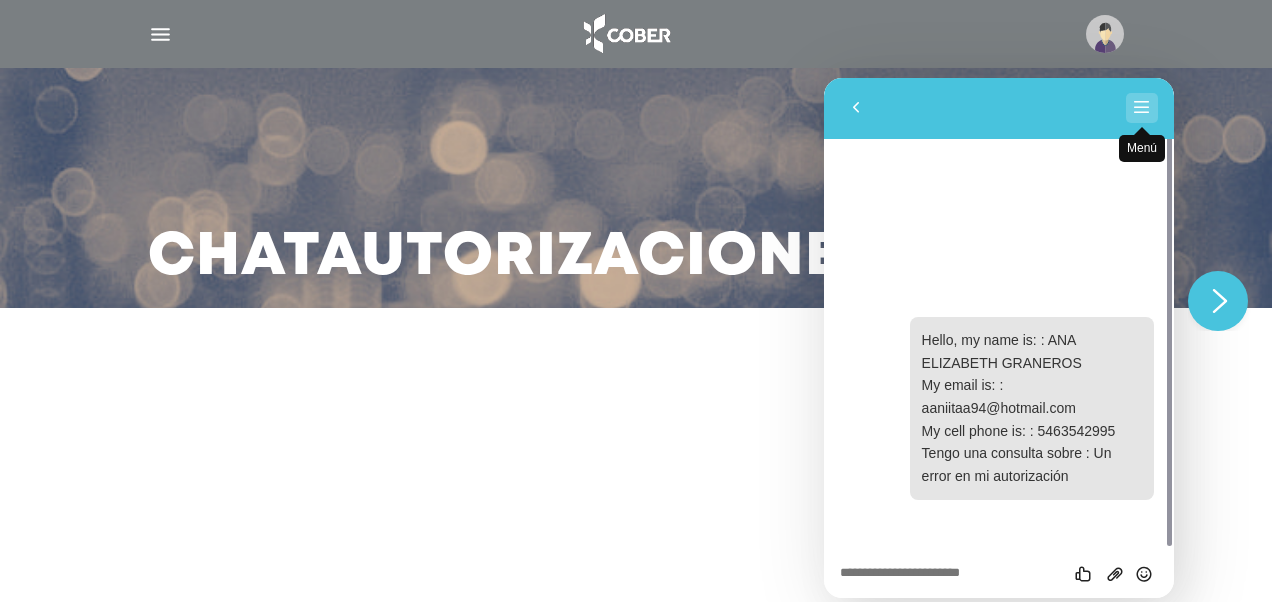 click on "Menú" at bounding box center [1142, 108] 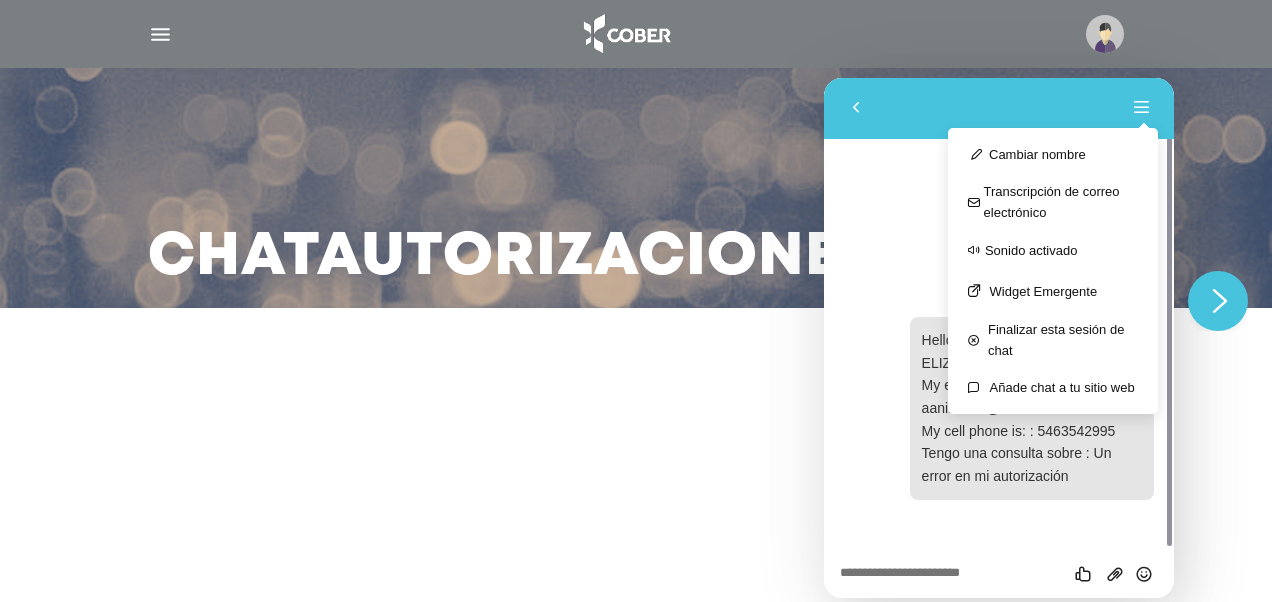 click on "15:23 Hello, my name is: : ANA ELIZABETH GRANEROS My email is: : aaniitaa94@hotmail.com My cell phone is: : 5463542995 I have a question about: An error in my authorization" at bounding box center (999, 343) 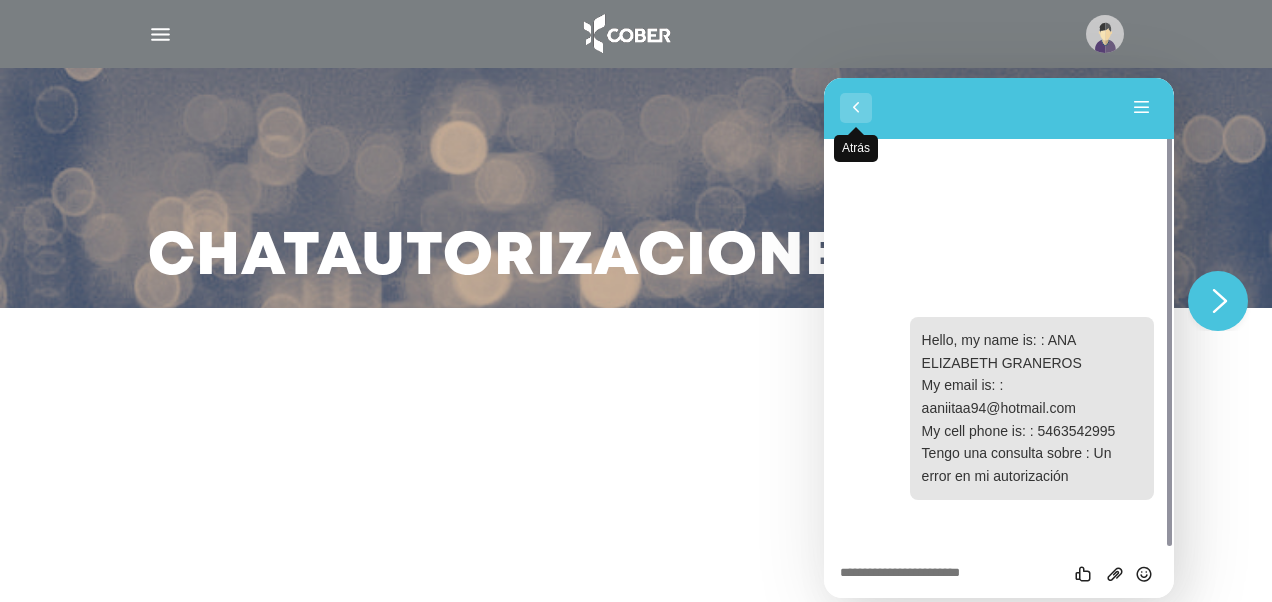 click on "Atrás" at bounding box center (856, 108) 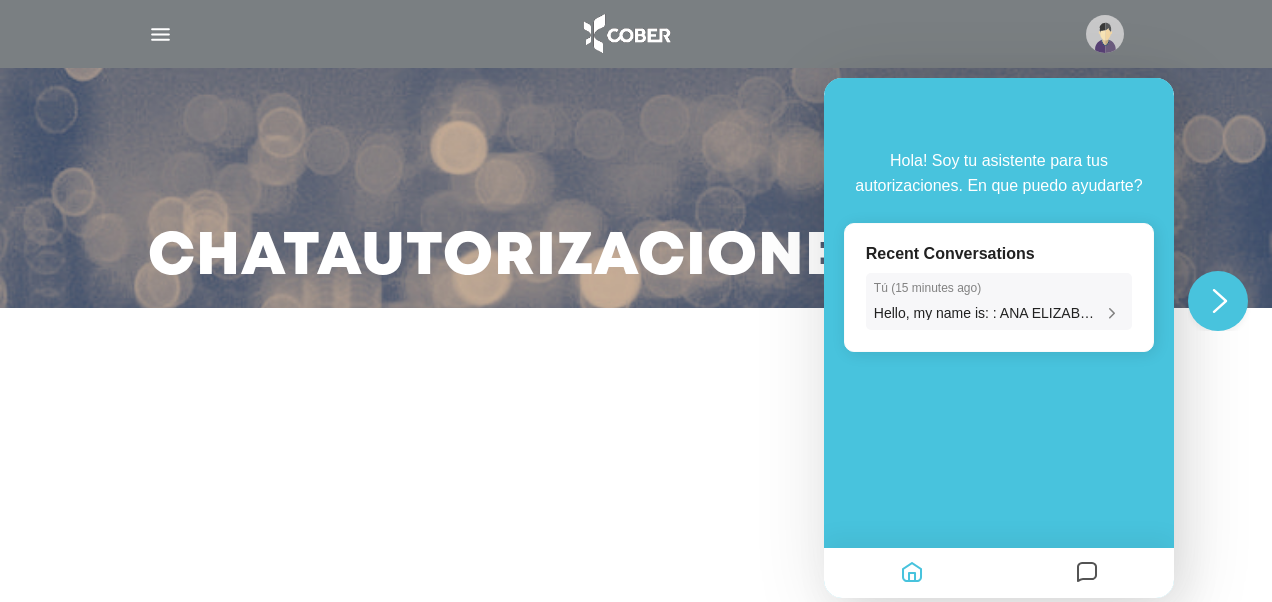 click on "Hello, my name is: : ANA ELIZABETH GRANEROS
My email is: : aaniitaa94@hotmail.com
My cell phone is: : 5463542995
I have a question about: An error in my authorization" at bounding box center (1418, 313) 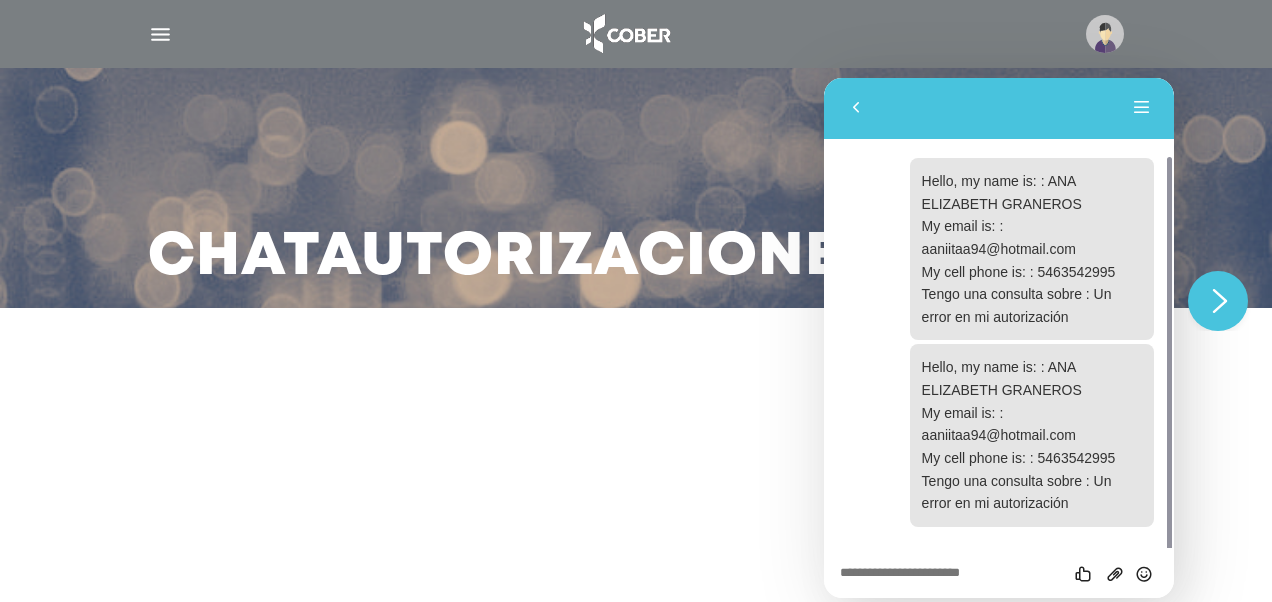 scroll, scrollTop: 41, scrollLeft: 0, axis: vertical 